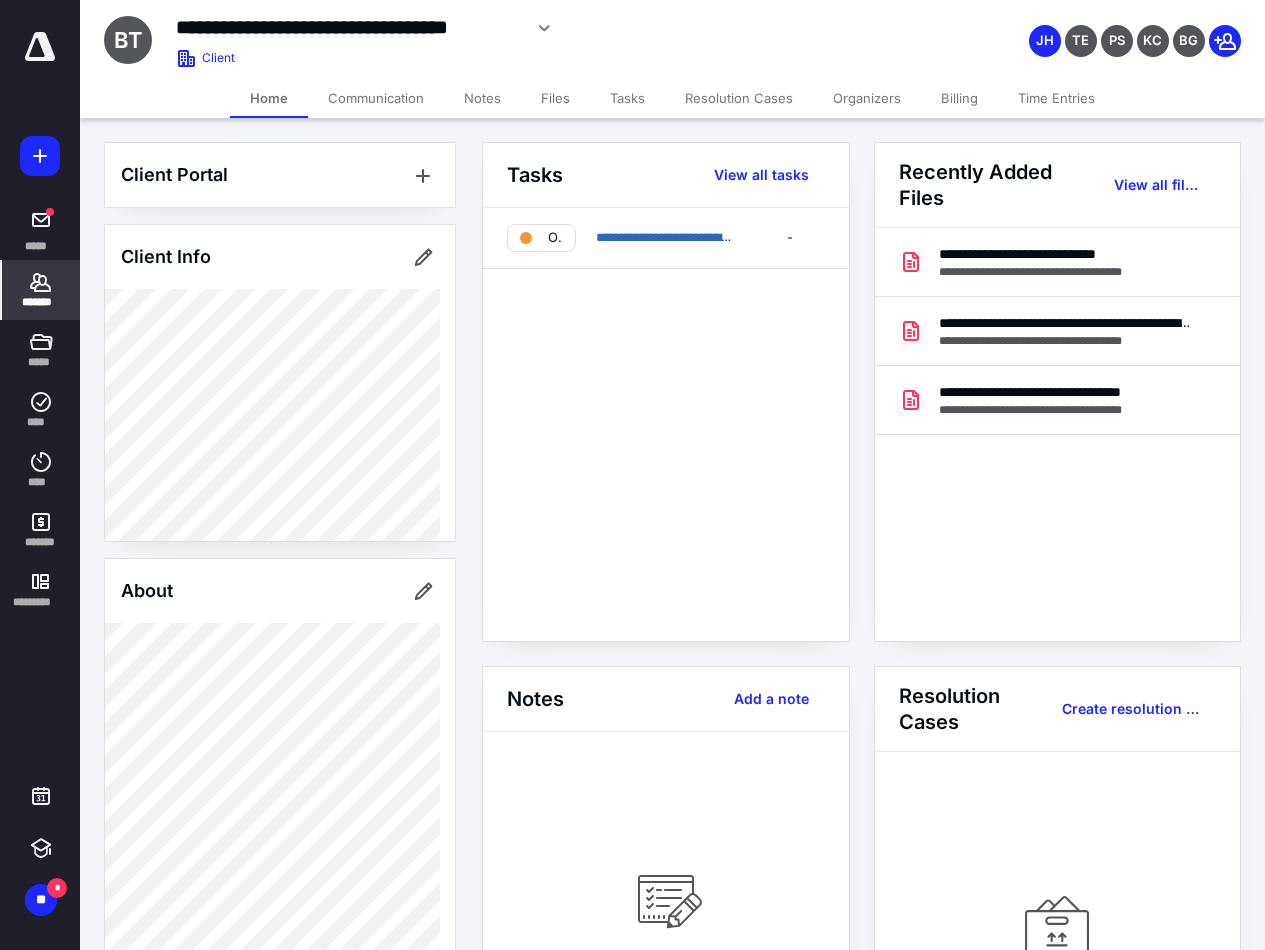 scroll, scrollTop: 0, scrollLeft: 0, axis: both 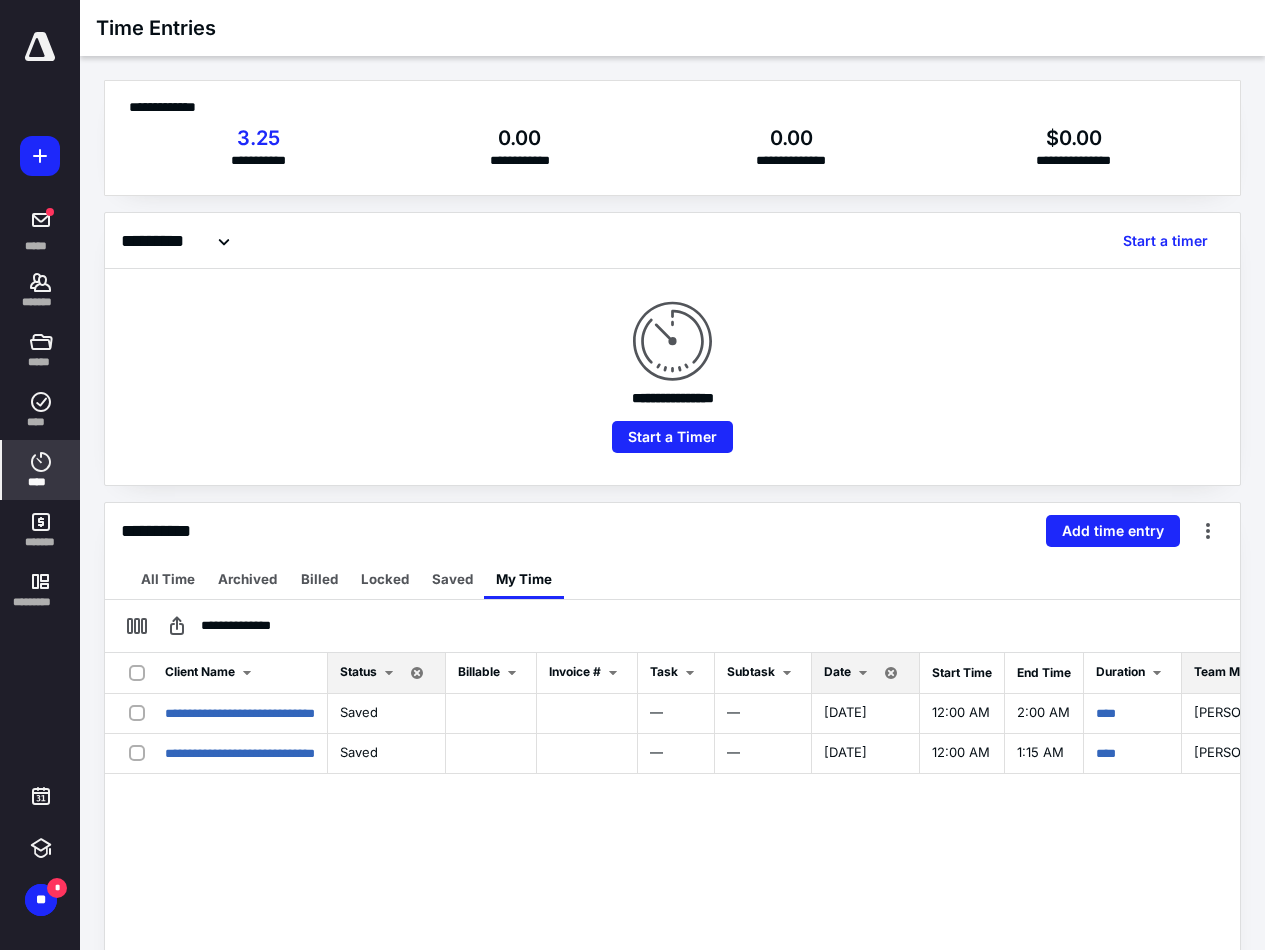 click at bounding box center (863, 673) 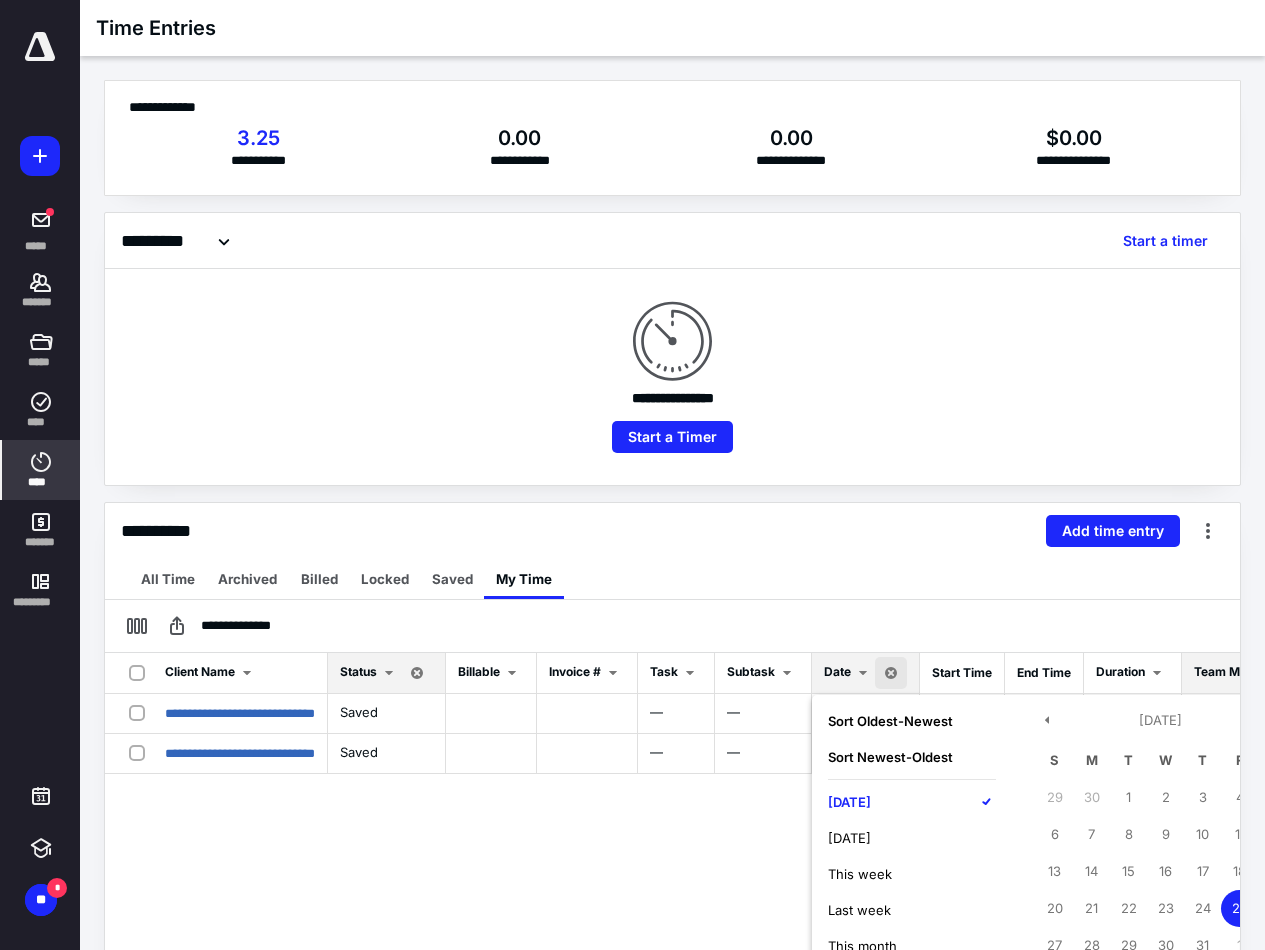 click on "[DATE]" at bounding box center [849, 802] 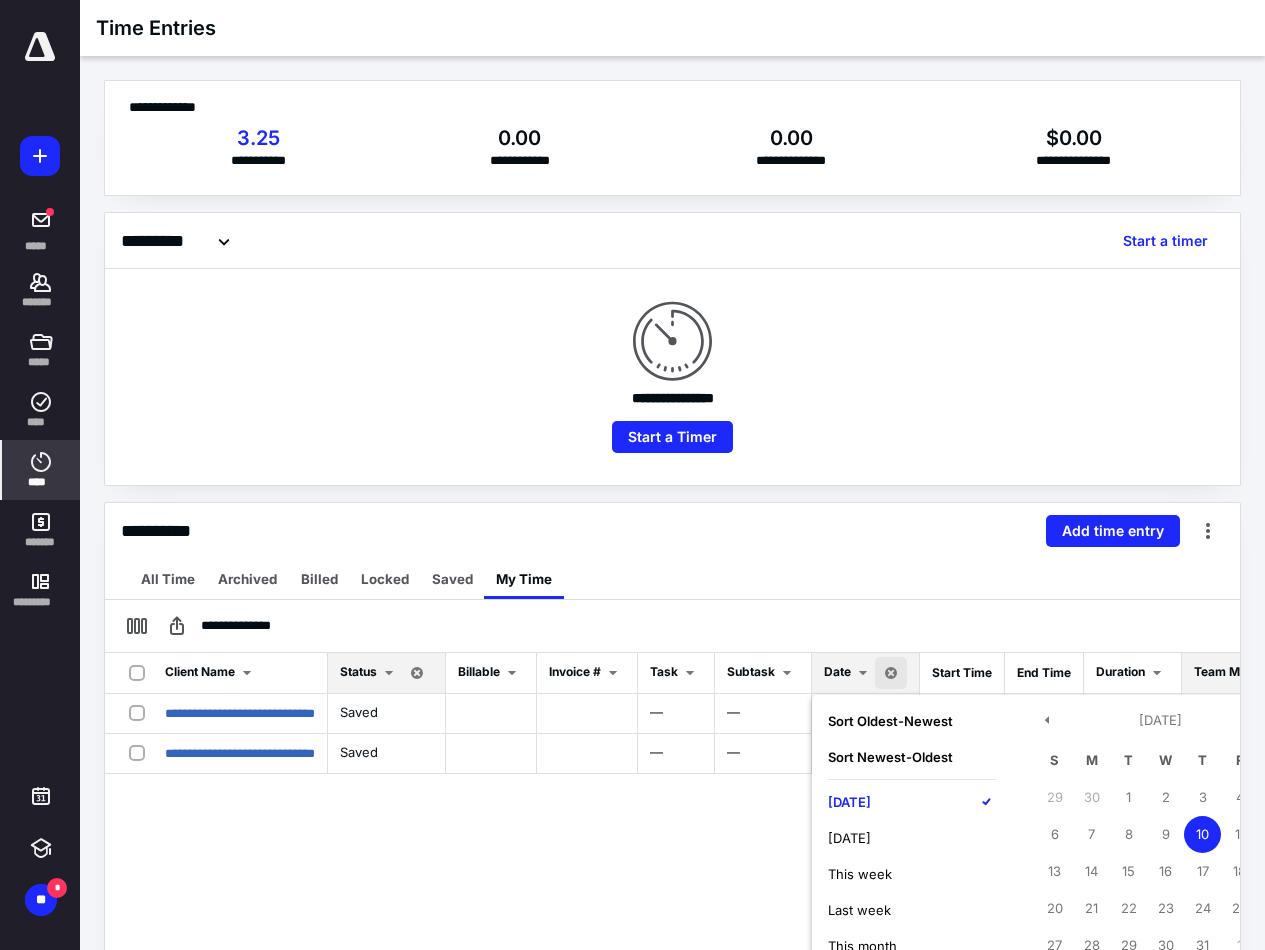 scroll, scrollTop: 400, scrollLeft: 0, axis: vertical 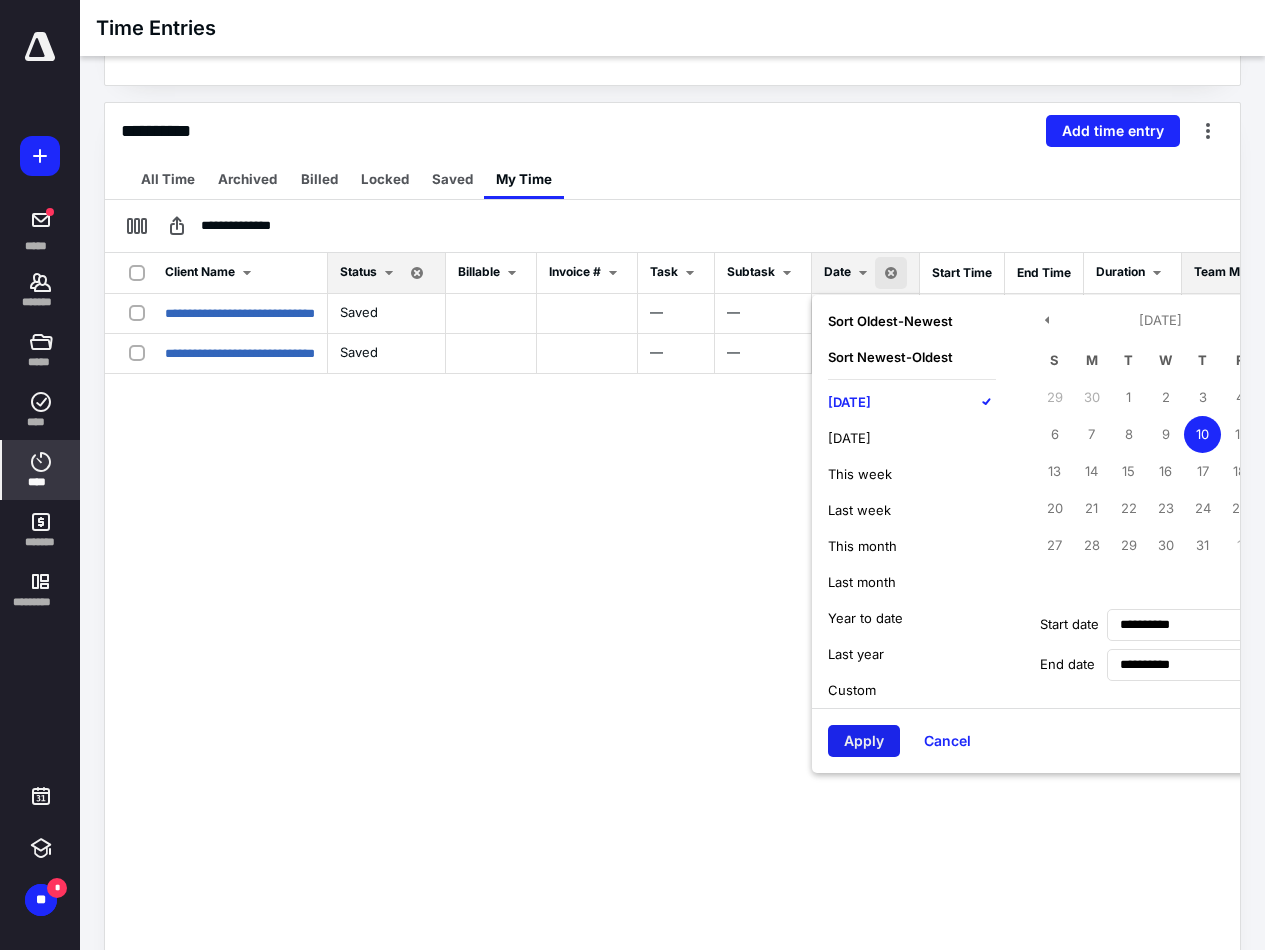 click on "Apply" at bounding box center (864, 741) 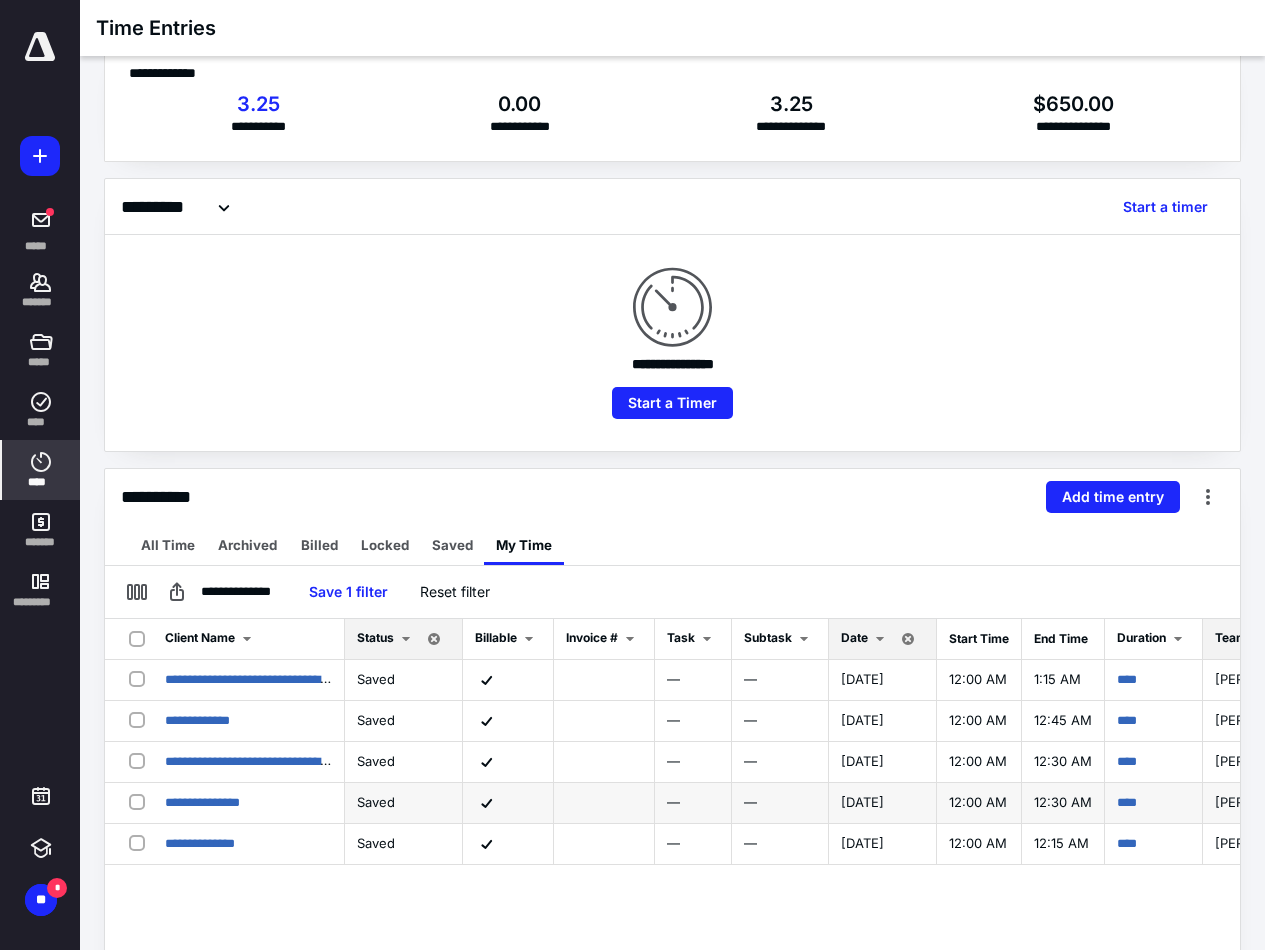 scroll, scrollTop: 0, scrollLeft: 0, axis: both 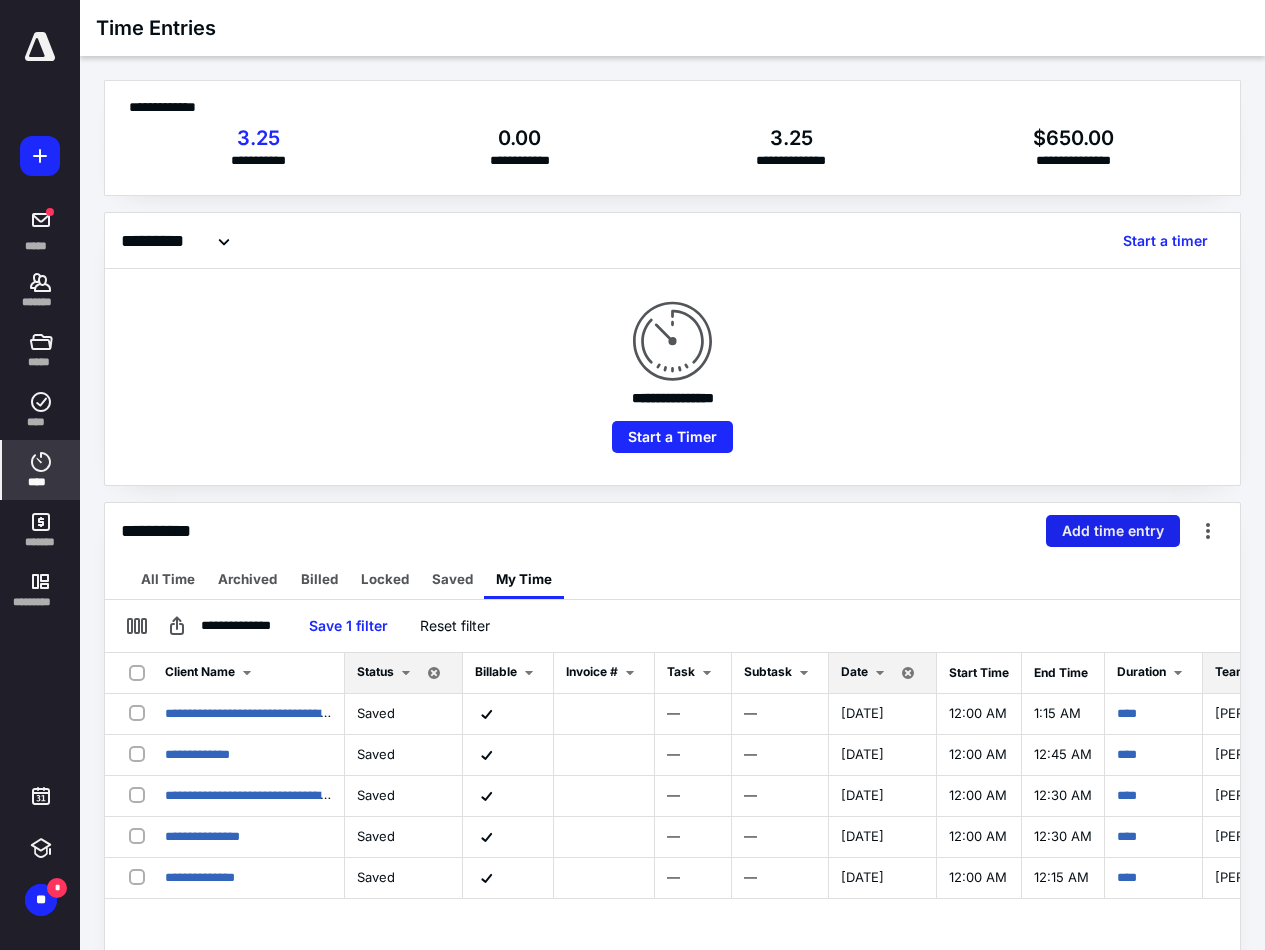 click on "Add time entry" at bounding box center (1113, 531) 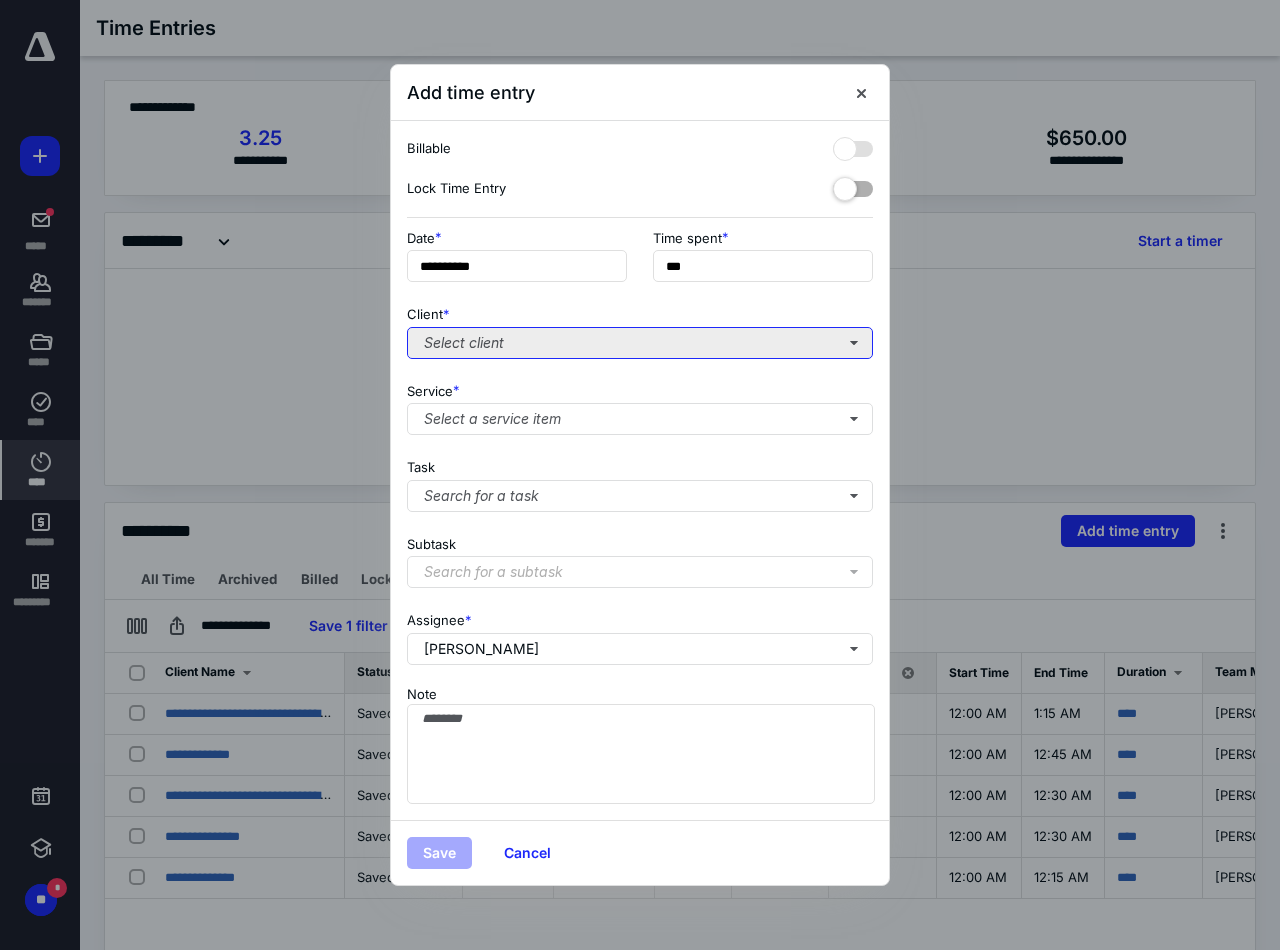 click on "Select client" at bounding box center [640, 343] 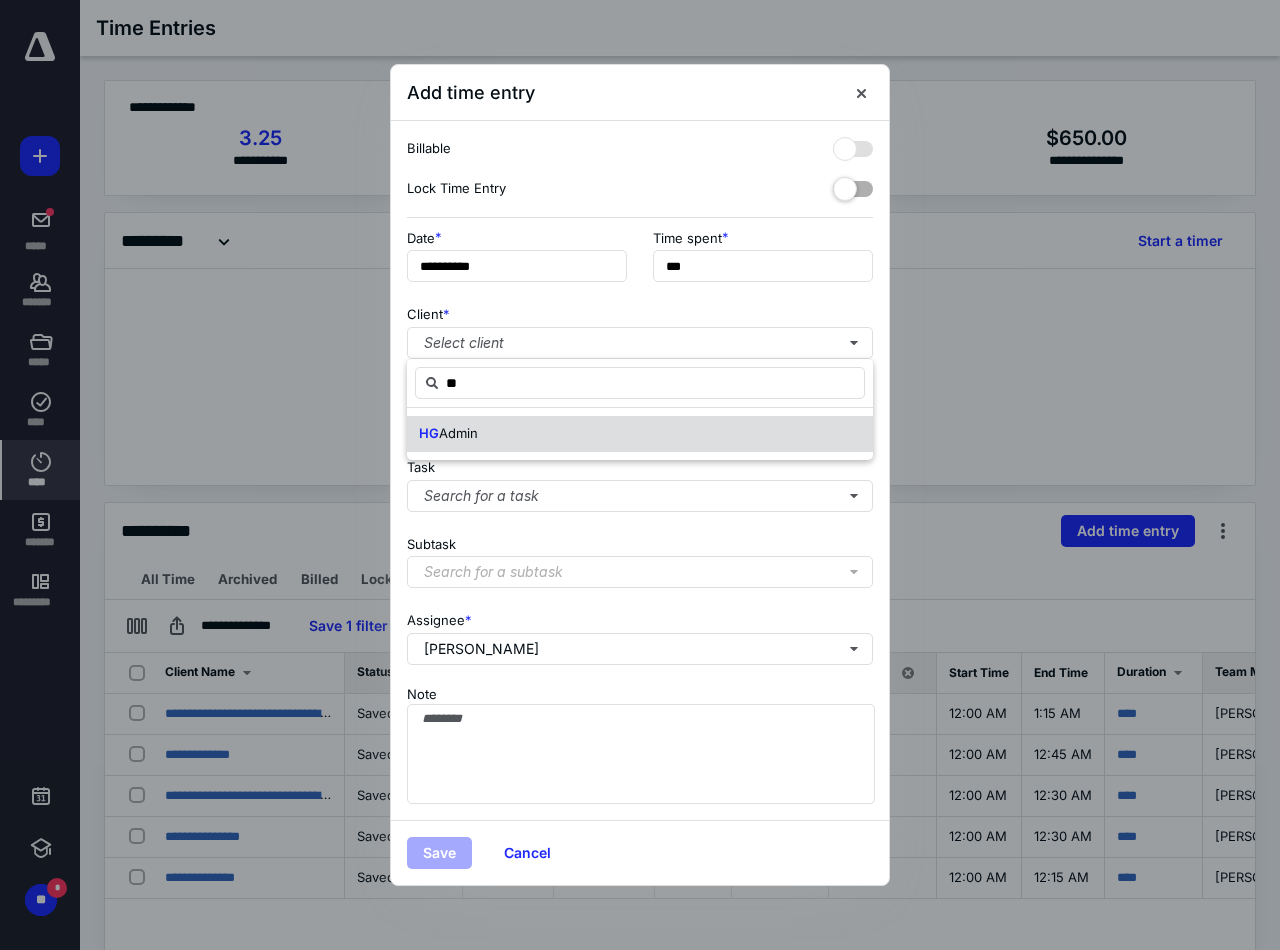 drag, startPoint x: 562, startPoint y: 433, endPoint x: 556, endPoint y: 455, distance: 22.803509 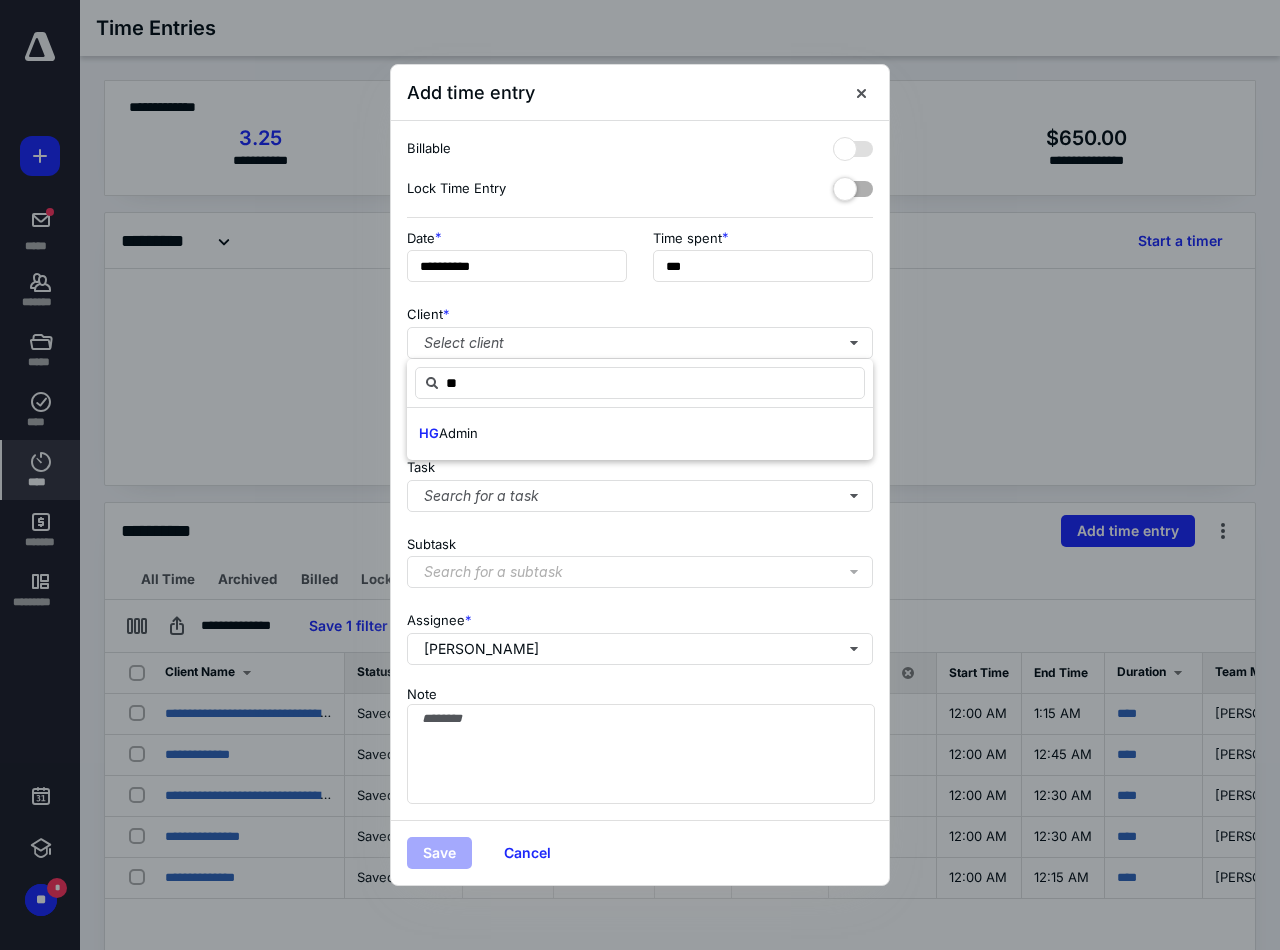 click on "HG  Admin" at bounding box center (640, 434) 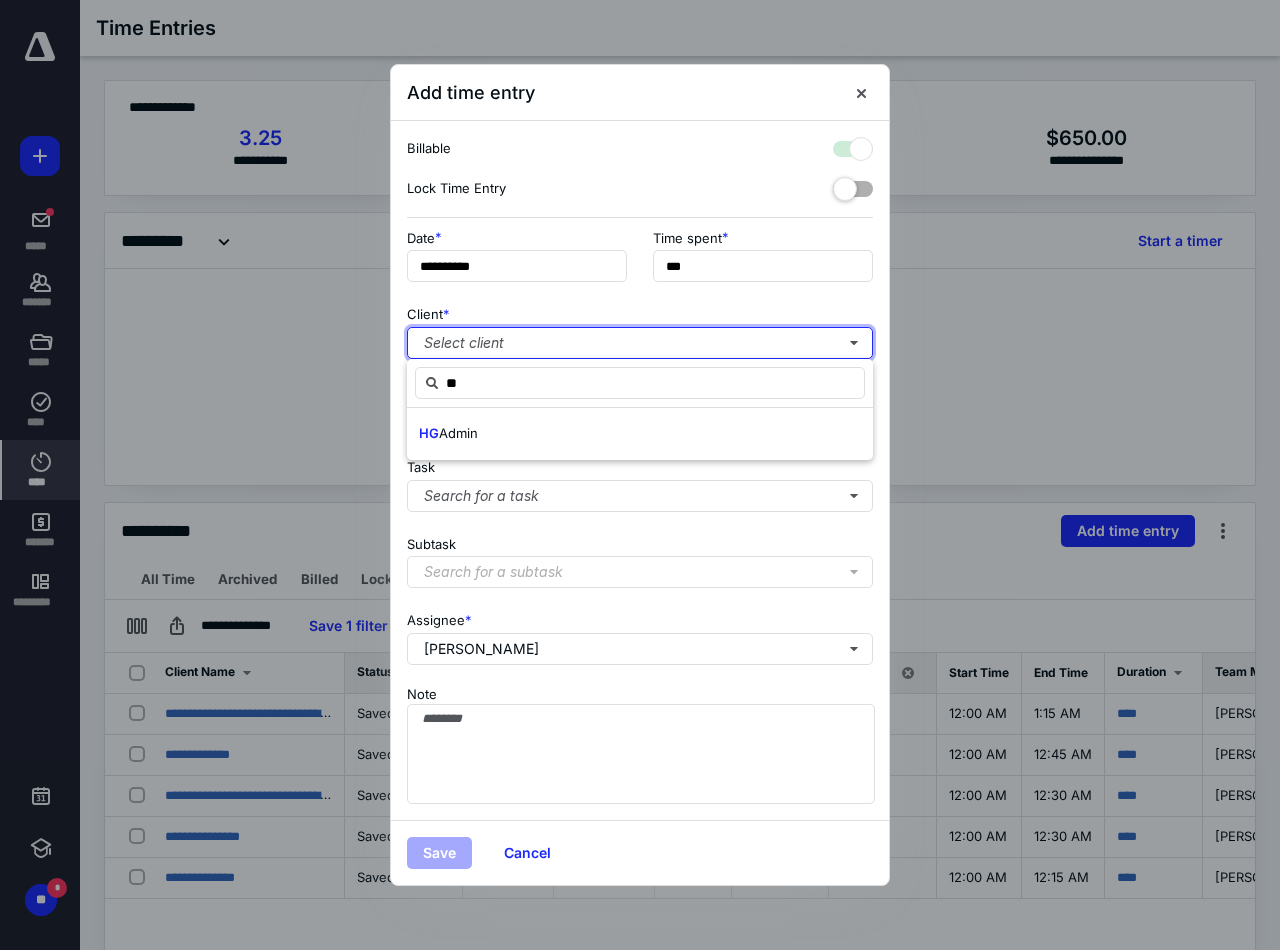 checkbox on "true" 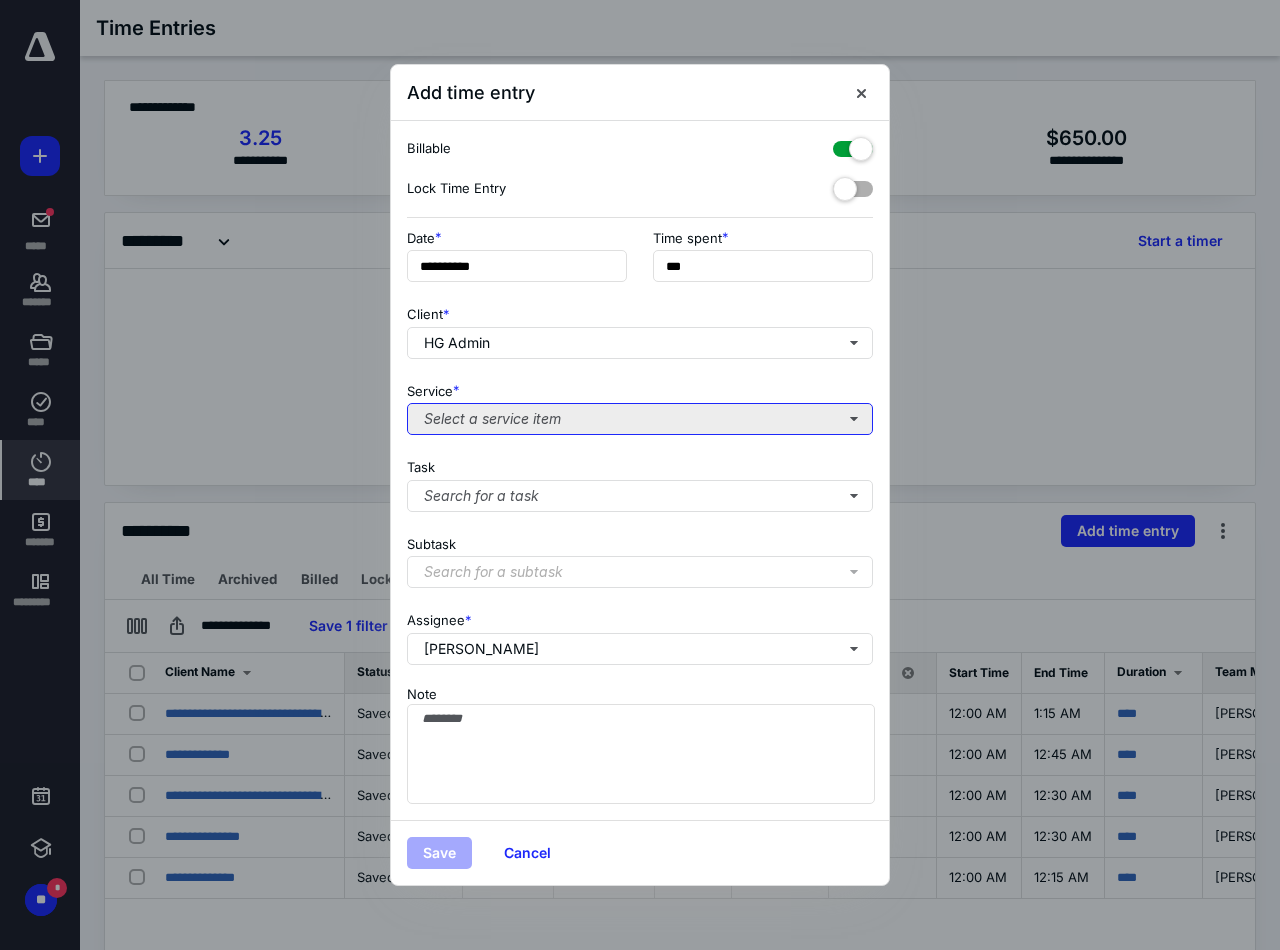 click on "Select a service item" at bounding box center (640, 419) 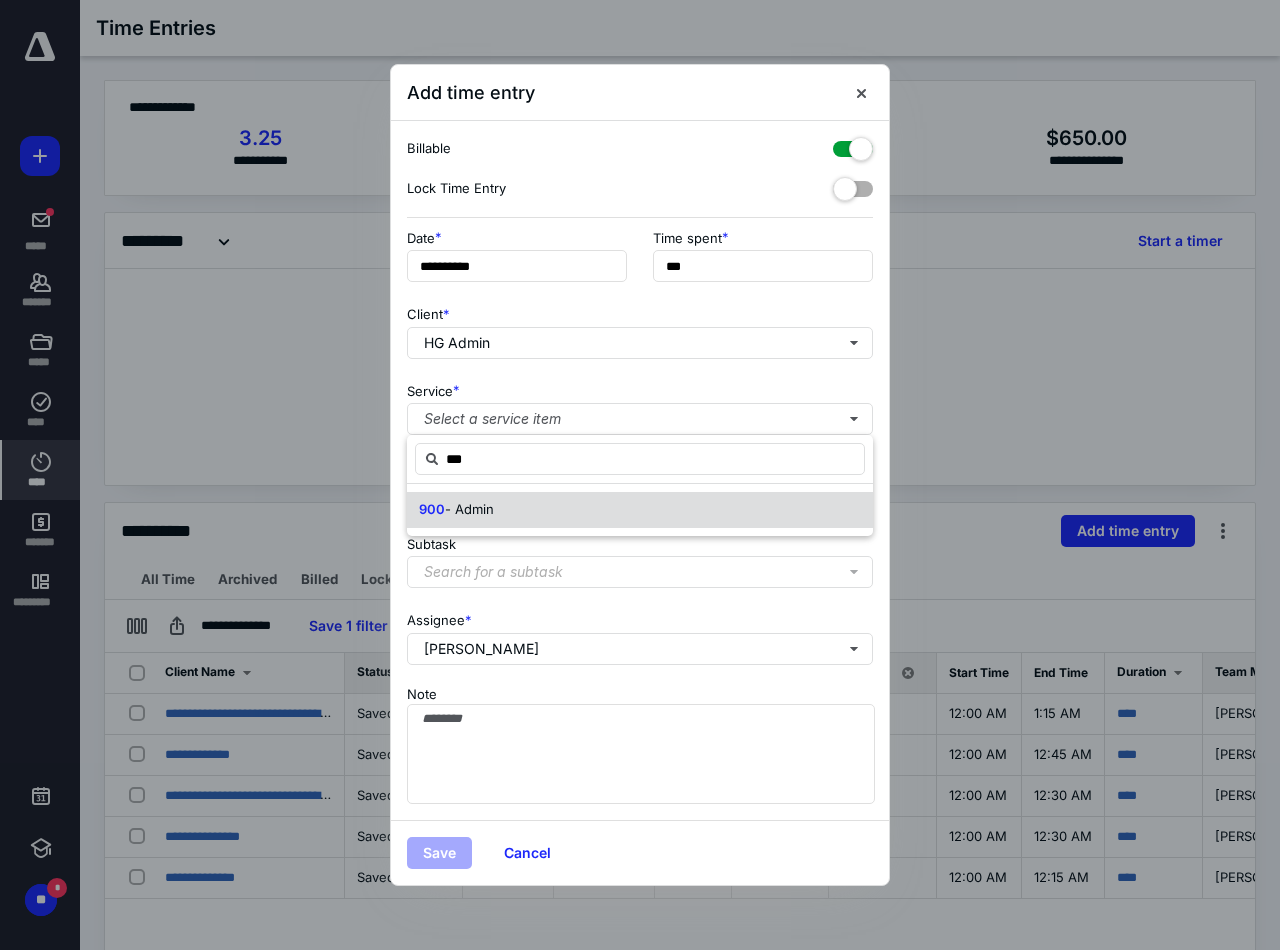 click on "900  - Admin" at bounding box center [640, 510] 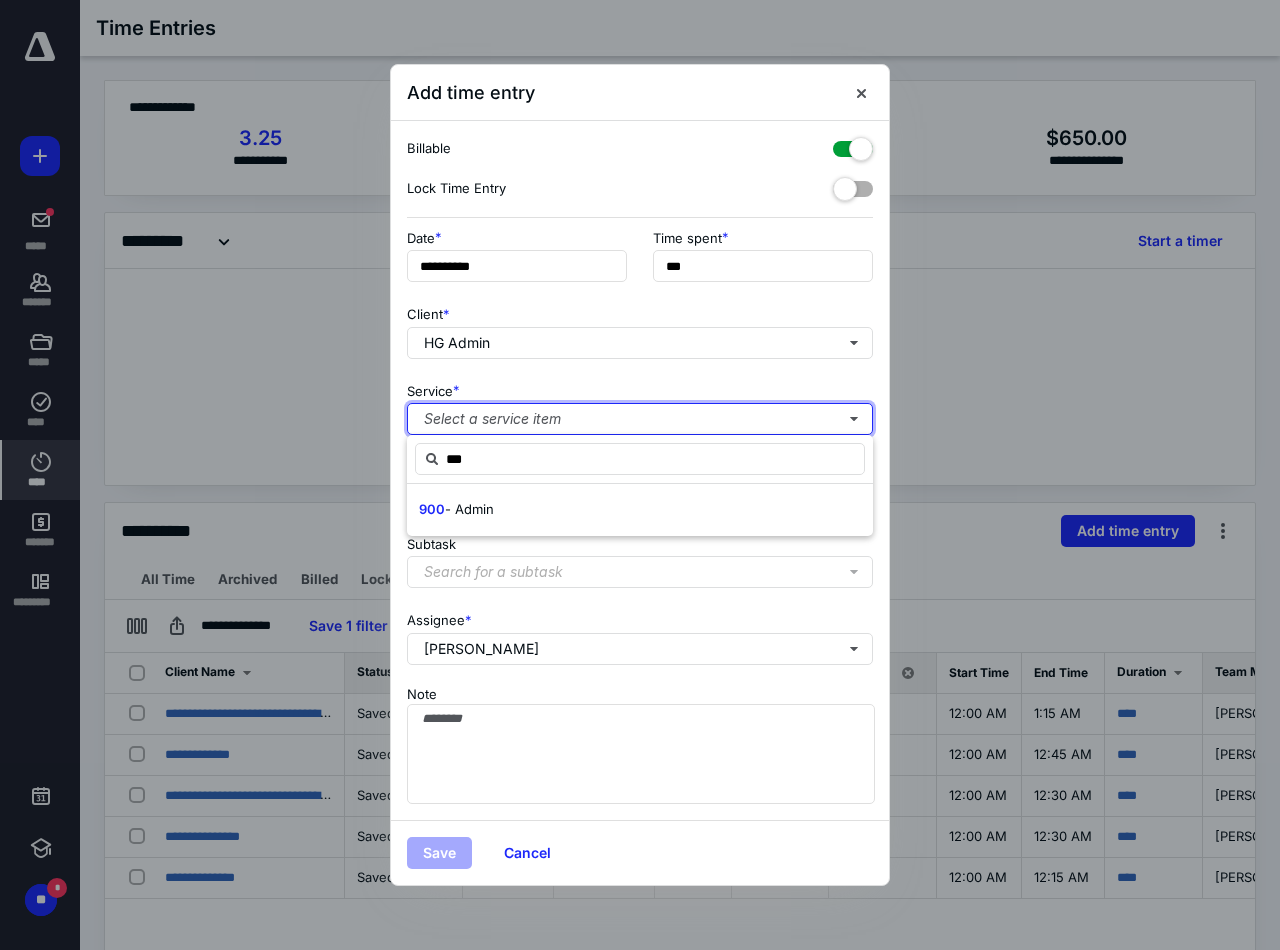 type 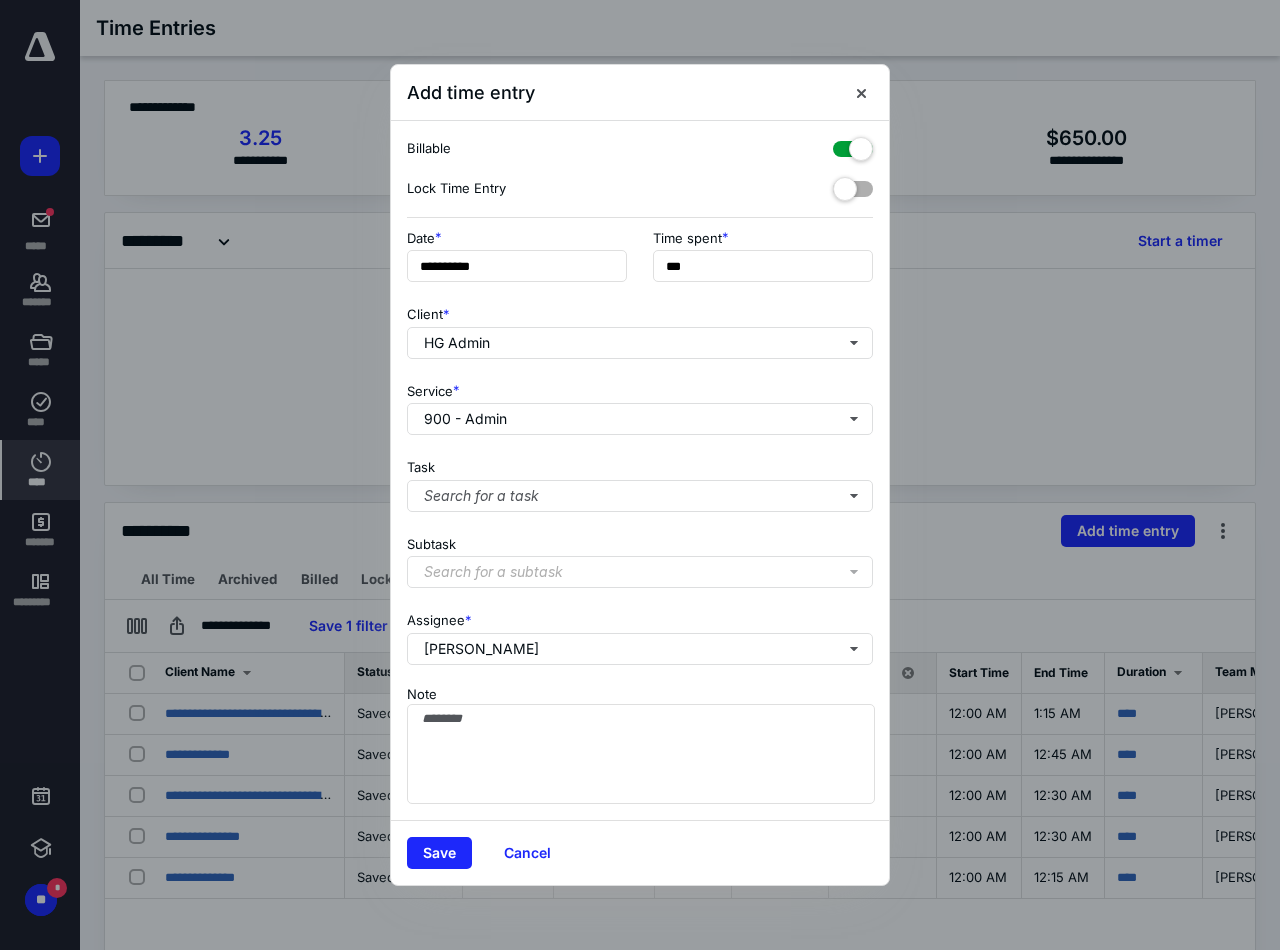 click at bounding box center [853, 145] 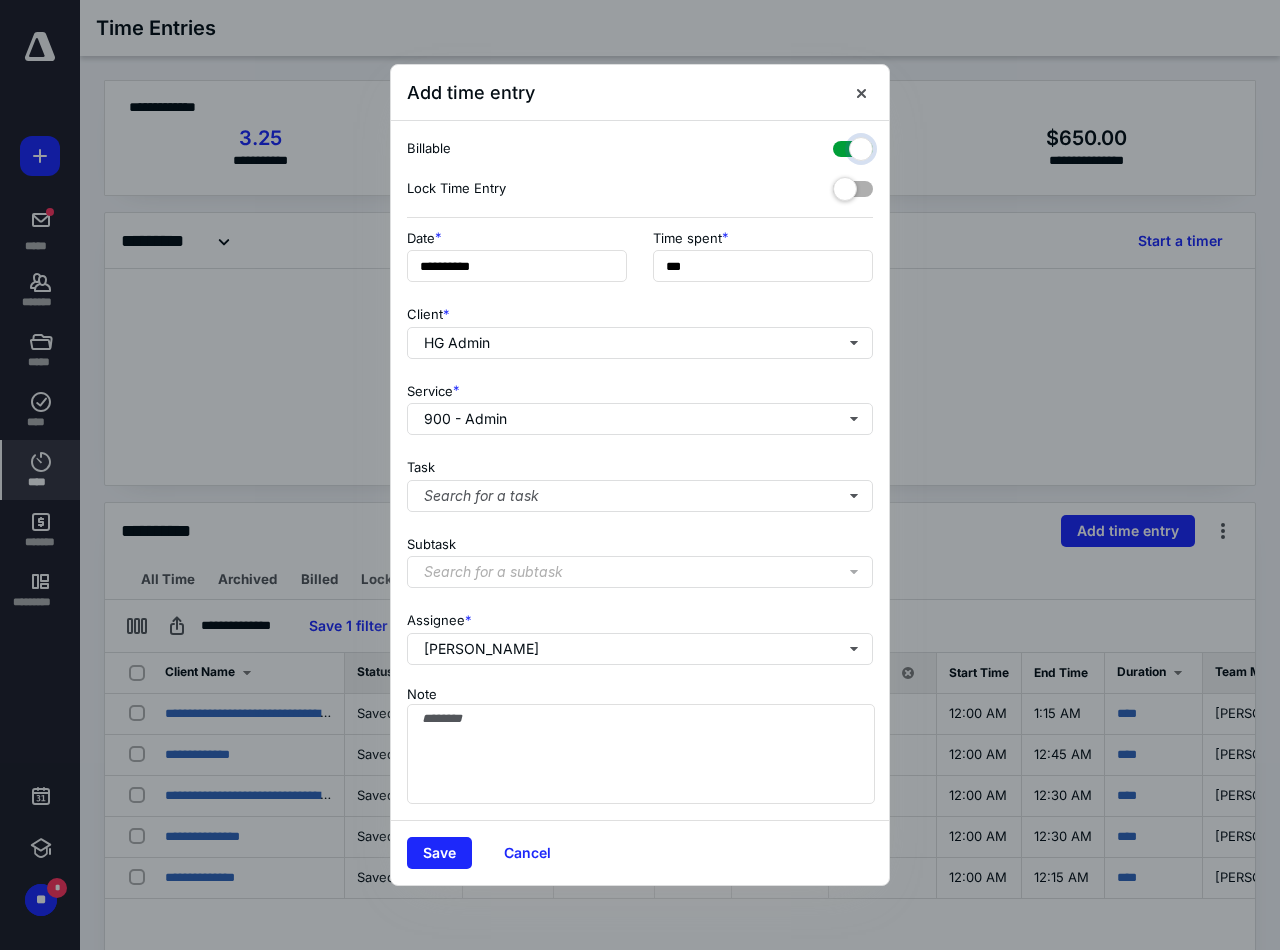 click at bounding box center [843, 146] 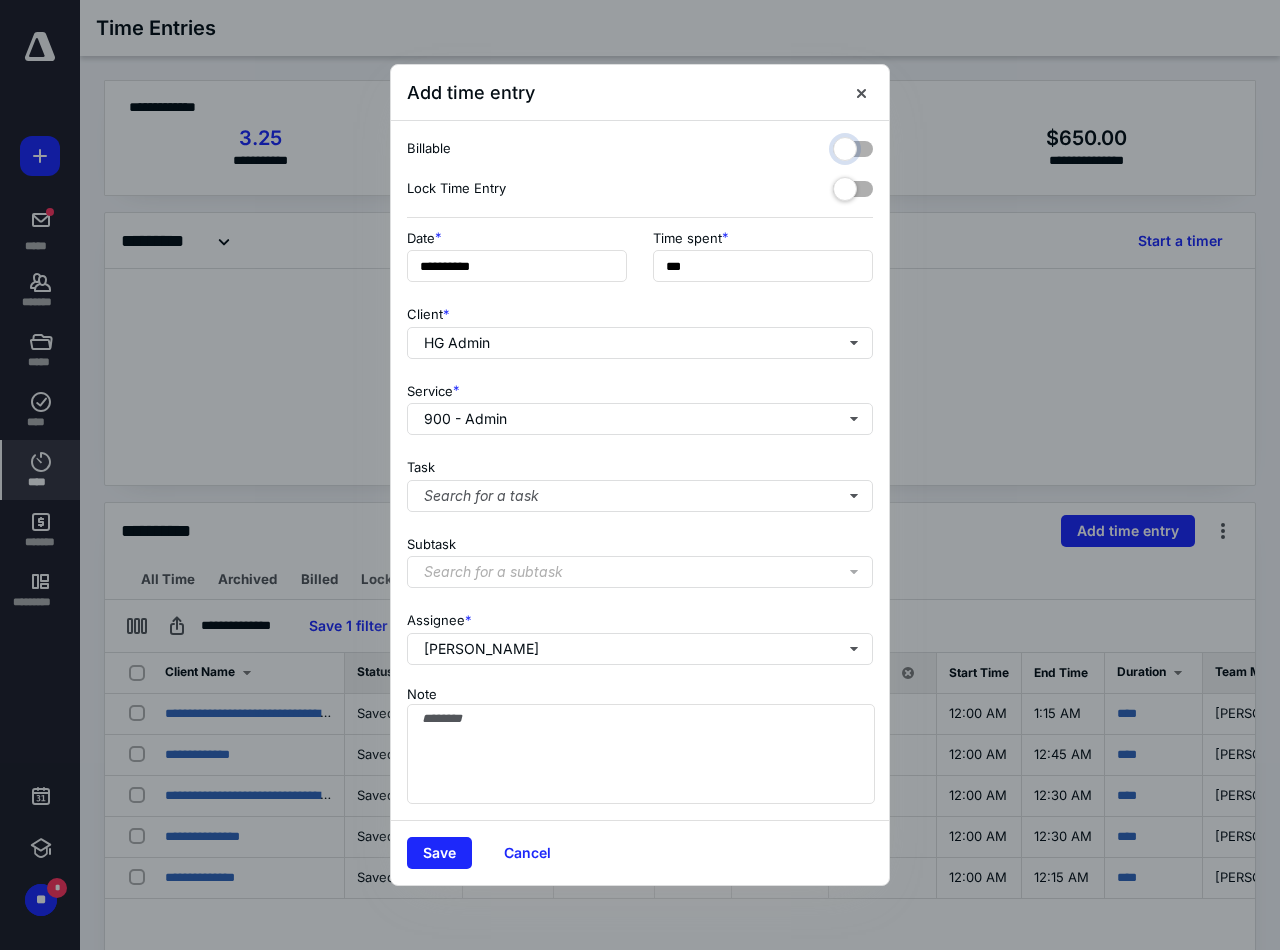 checkbox on "false" 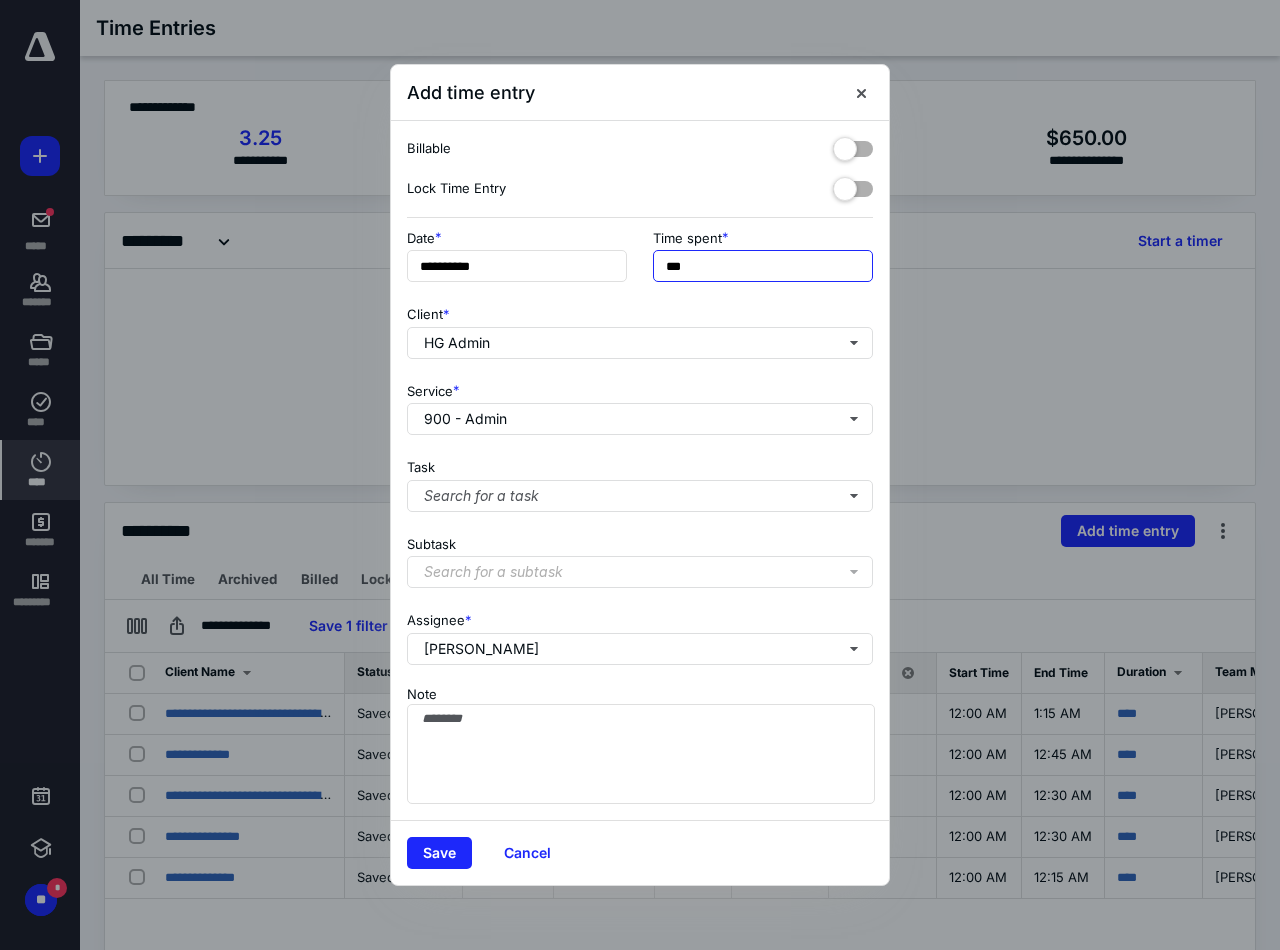 drag, startPoint x: 730, startPoint y: 258, endPoint x: 32, endPoint y: 282, distance: 698.4125 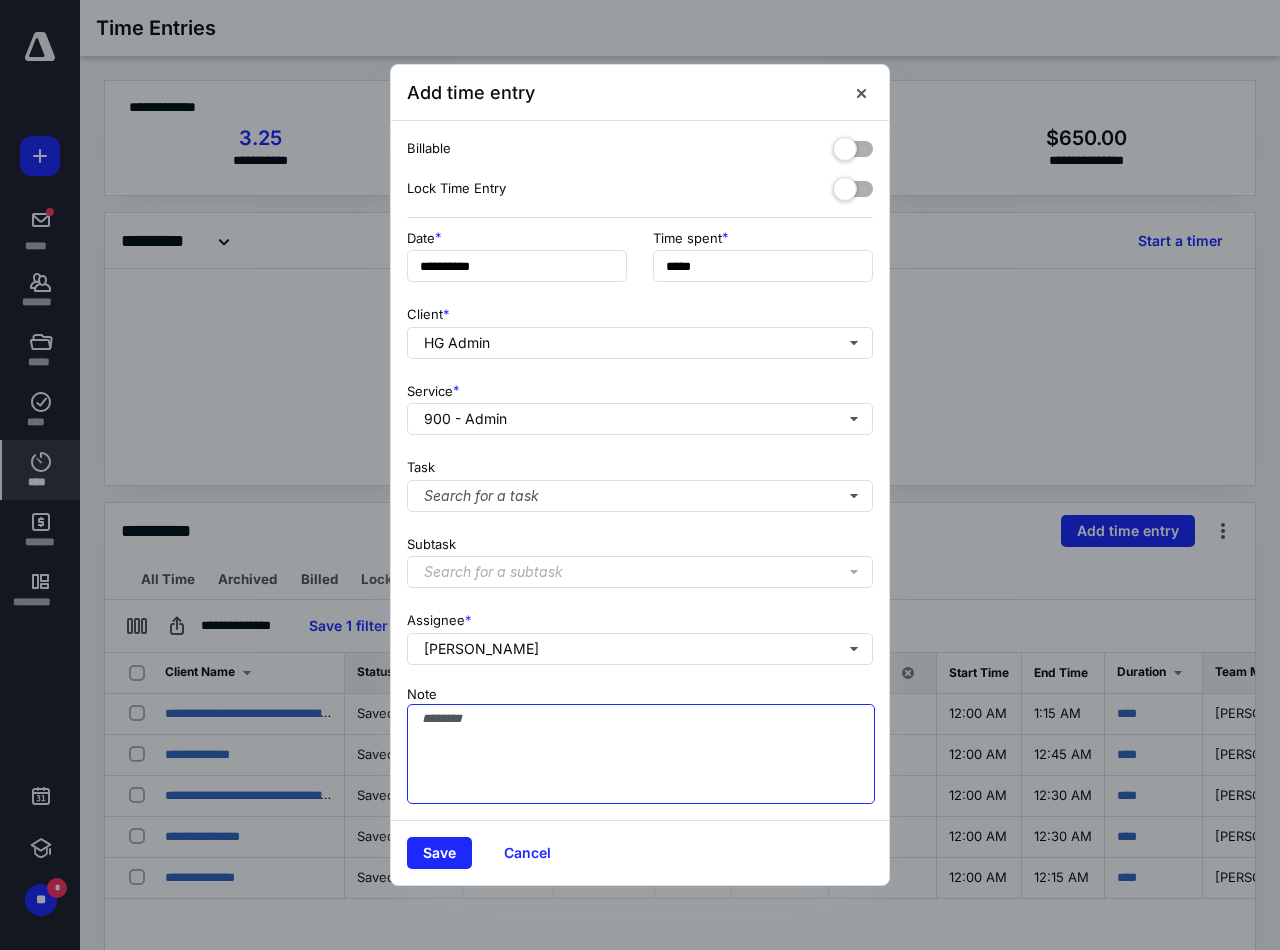 type on "******" 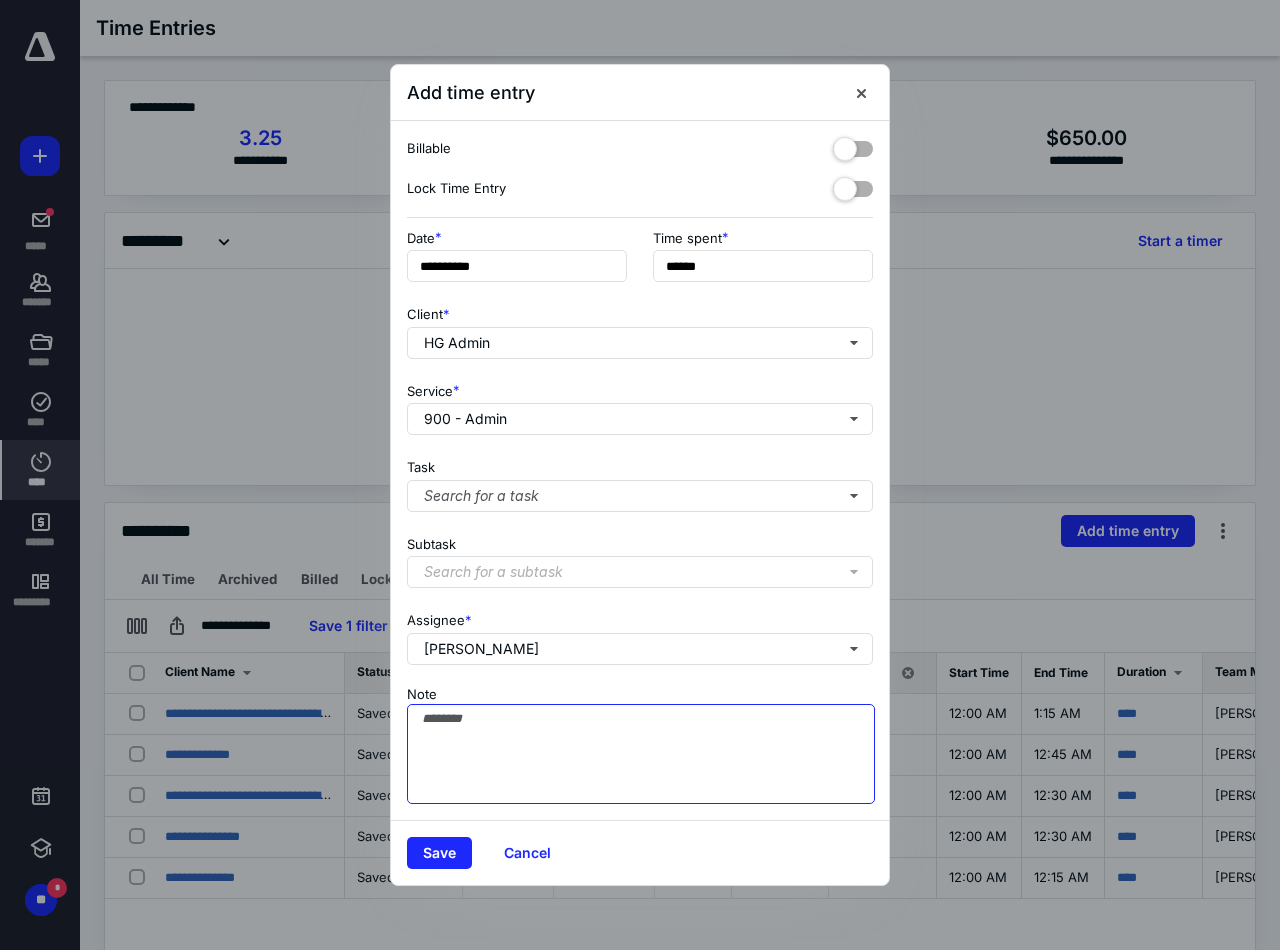 click on "Note" at bounding box center [641, 754] 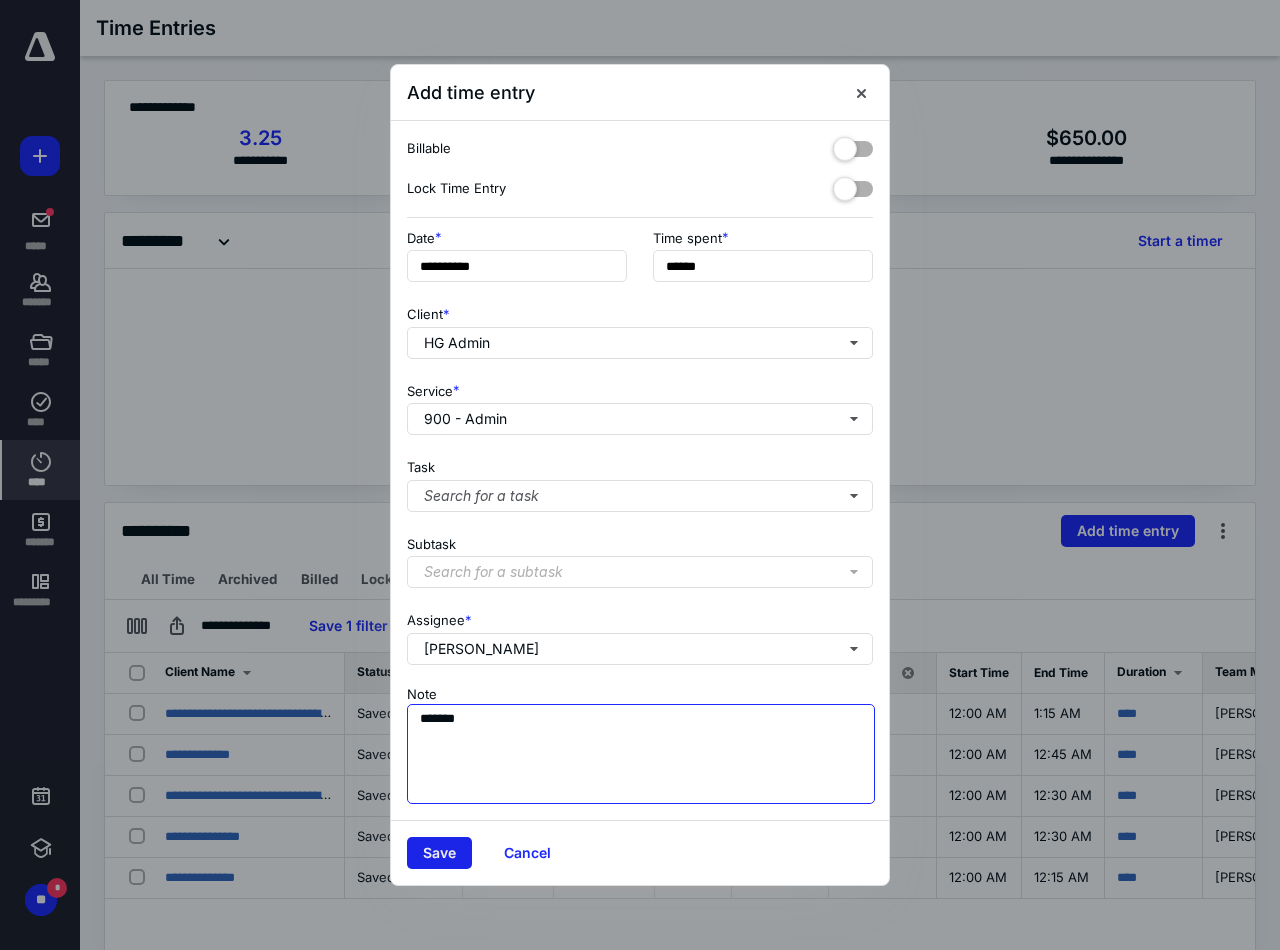 type on "*******" 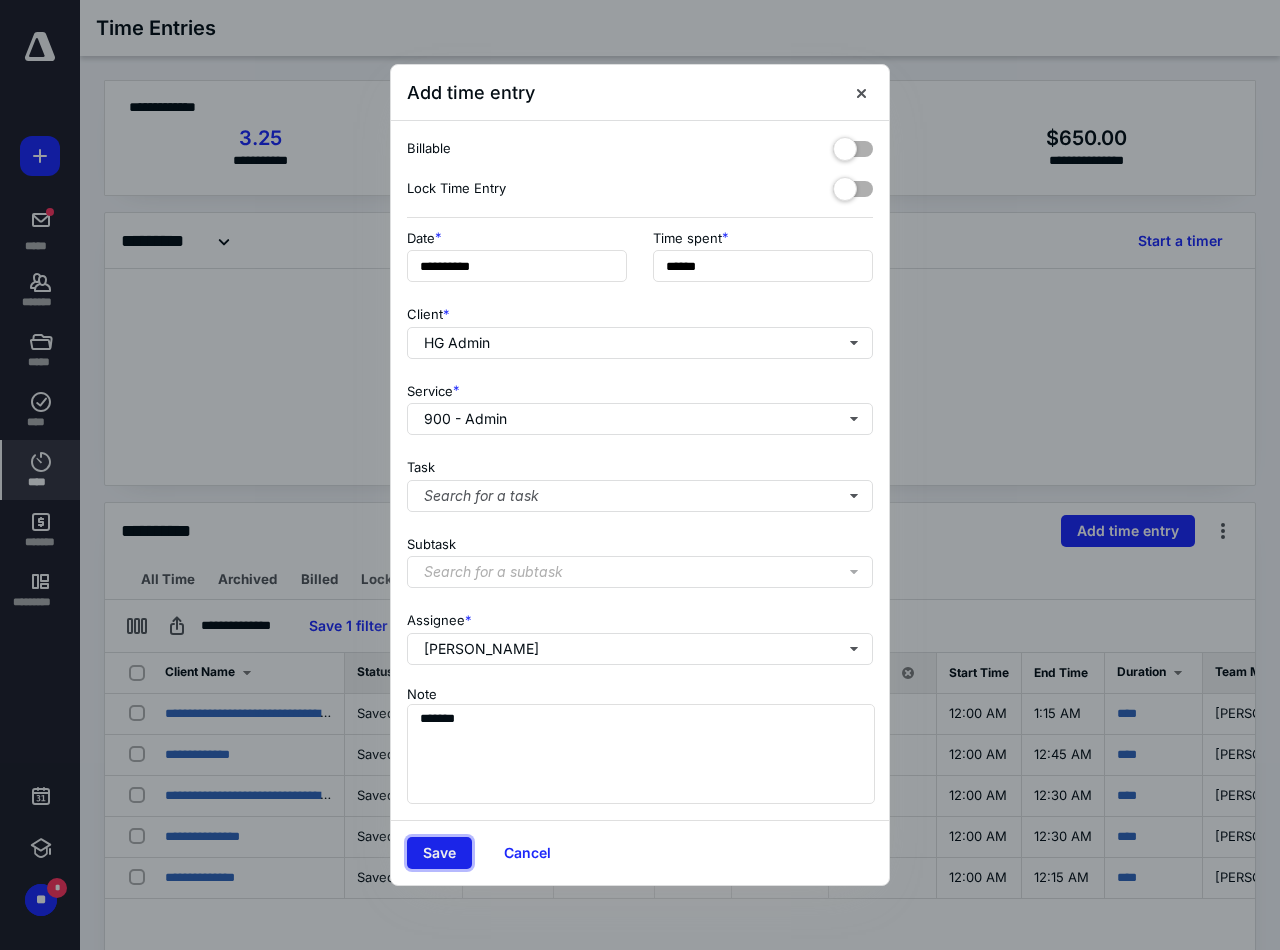 click on "Save" at bounding box center [439, 853] 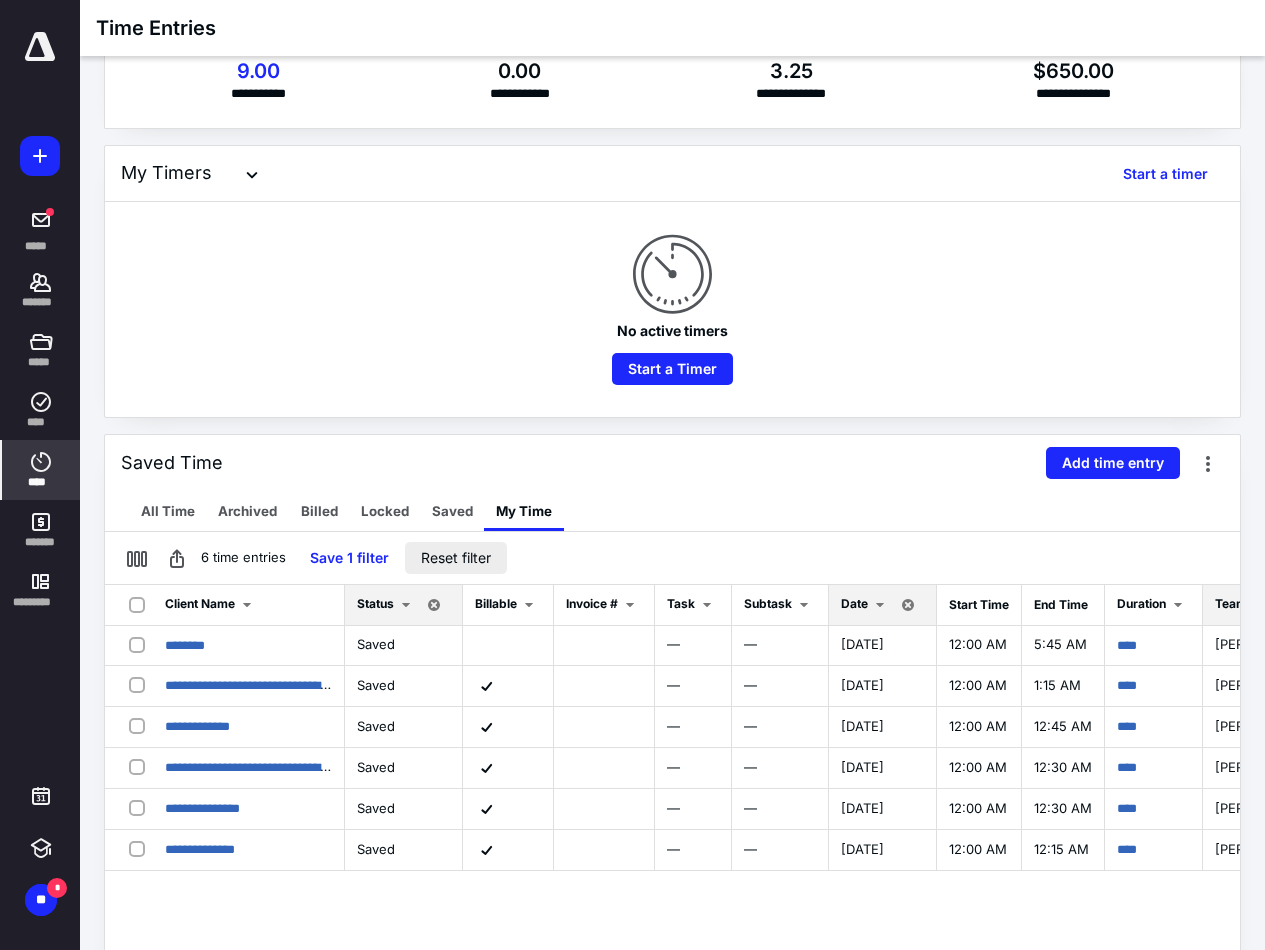 scroll, scrollTop: 100, scrollLeft: 0, axis: vertical 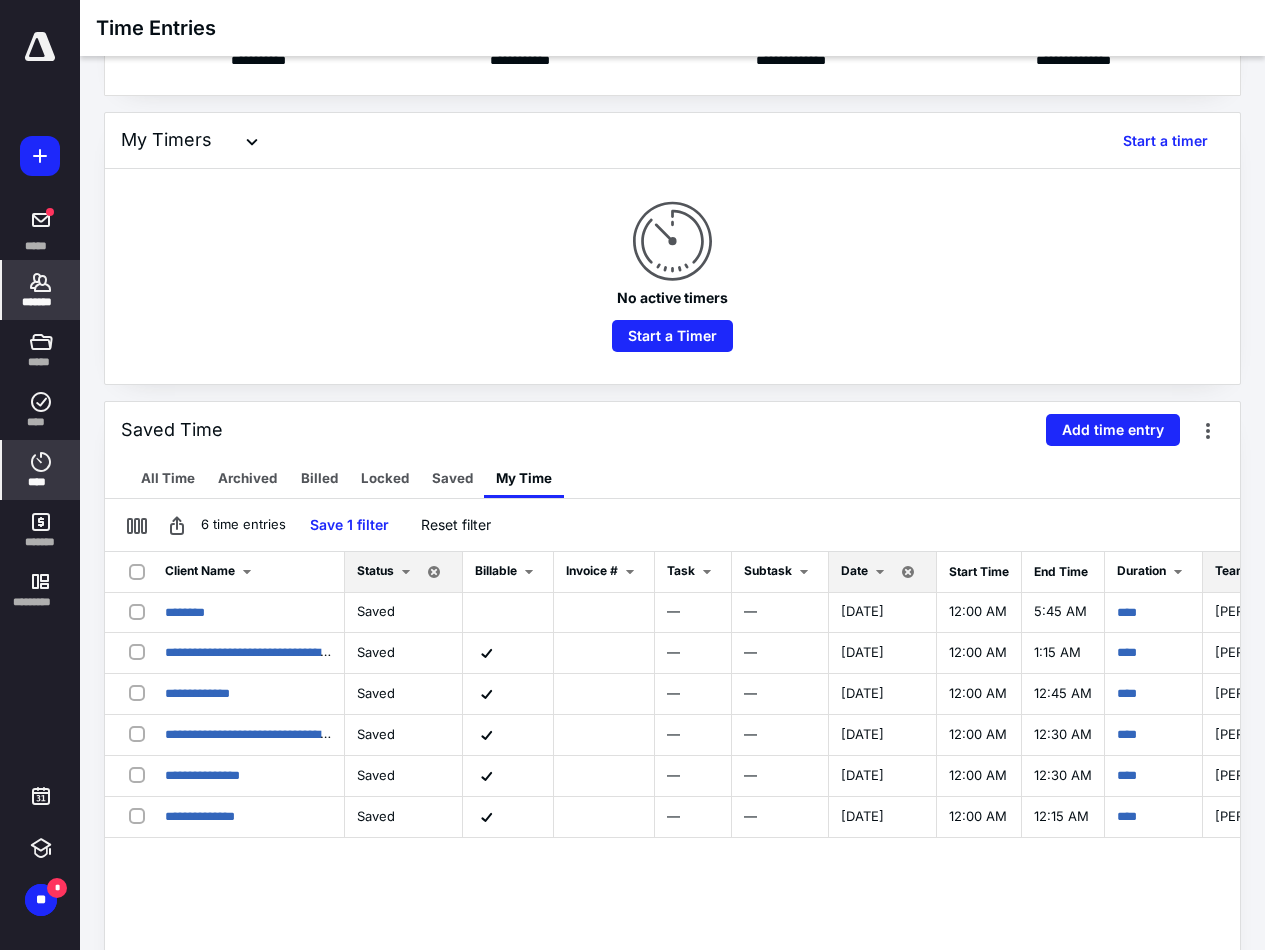 click on "*******" at bounding box center [41, 302] 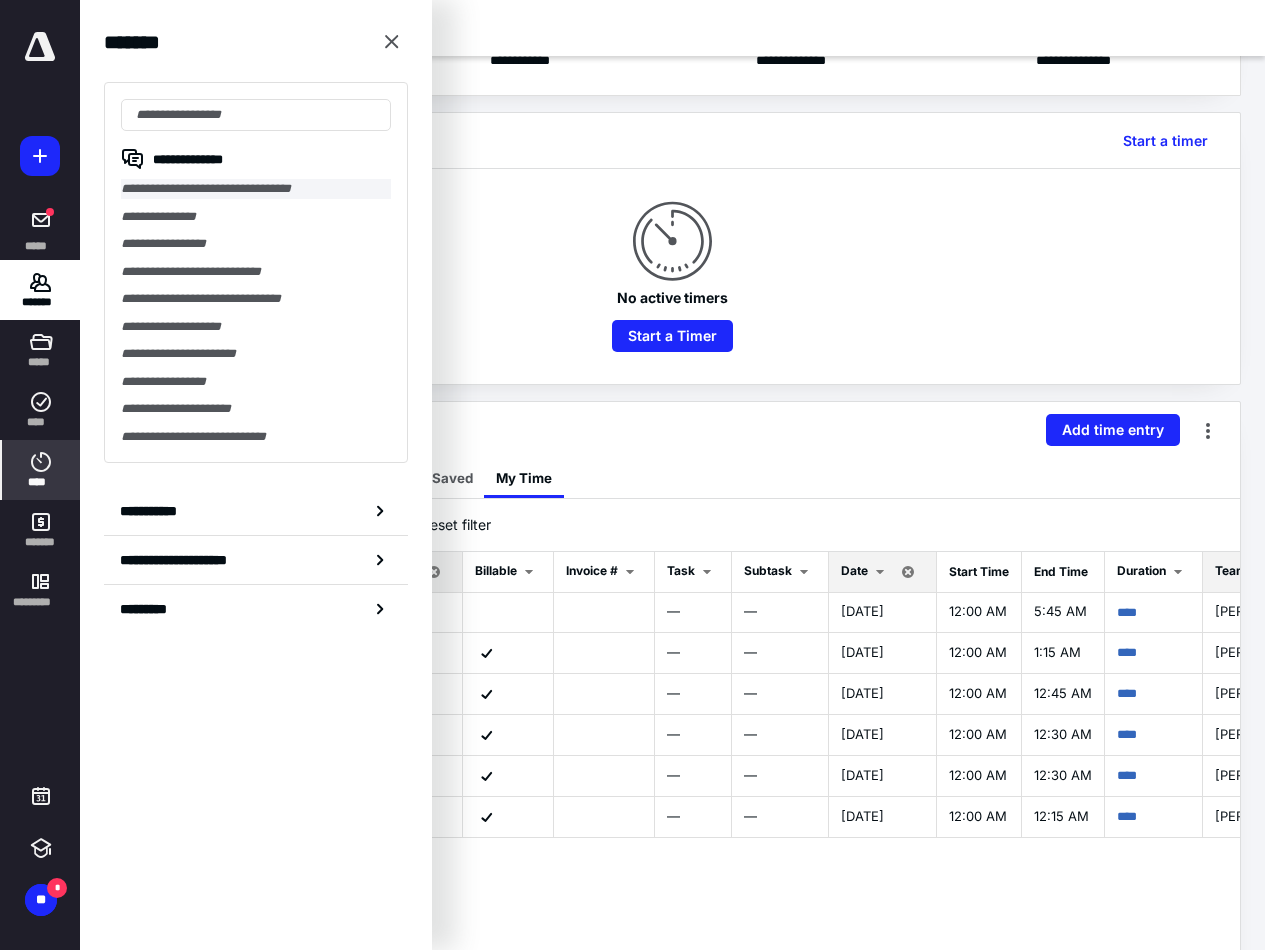 click on "**********" at bounding box center [256, 189] 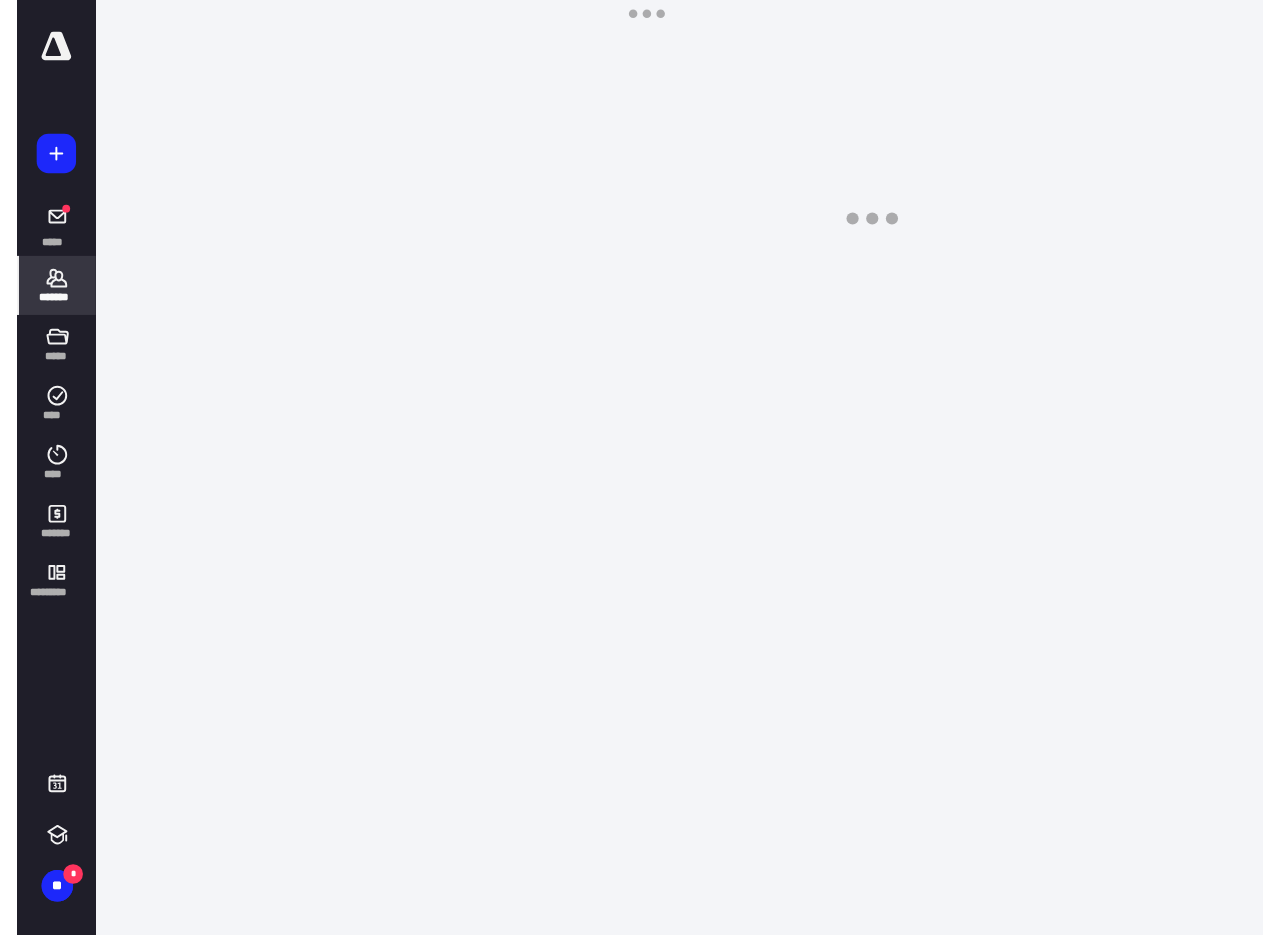 scroll, scrollTop: 0, scrollLeft: 0, axis: both 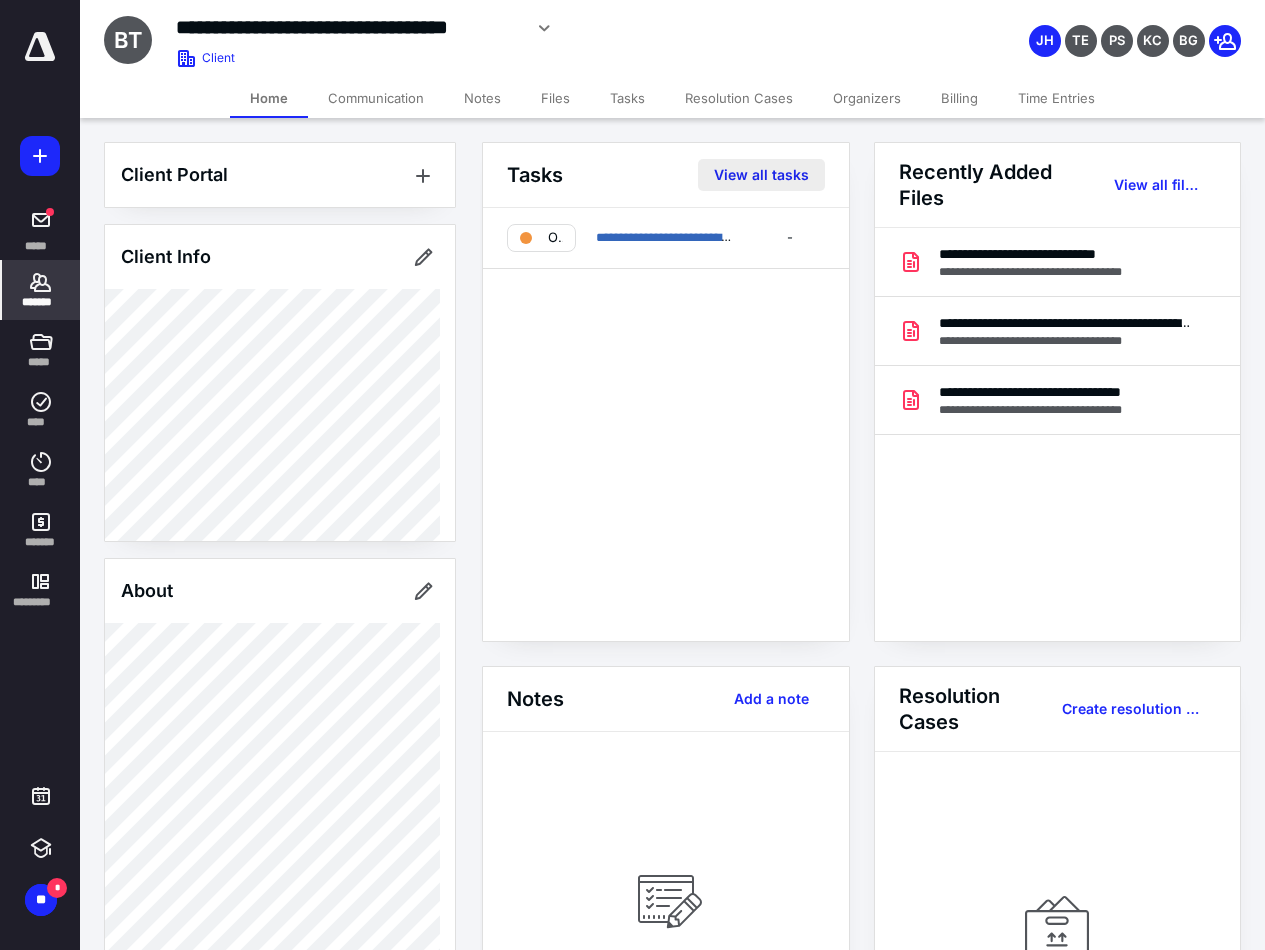 click on "View all tasks" at bounding box center (761, 175) 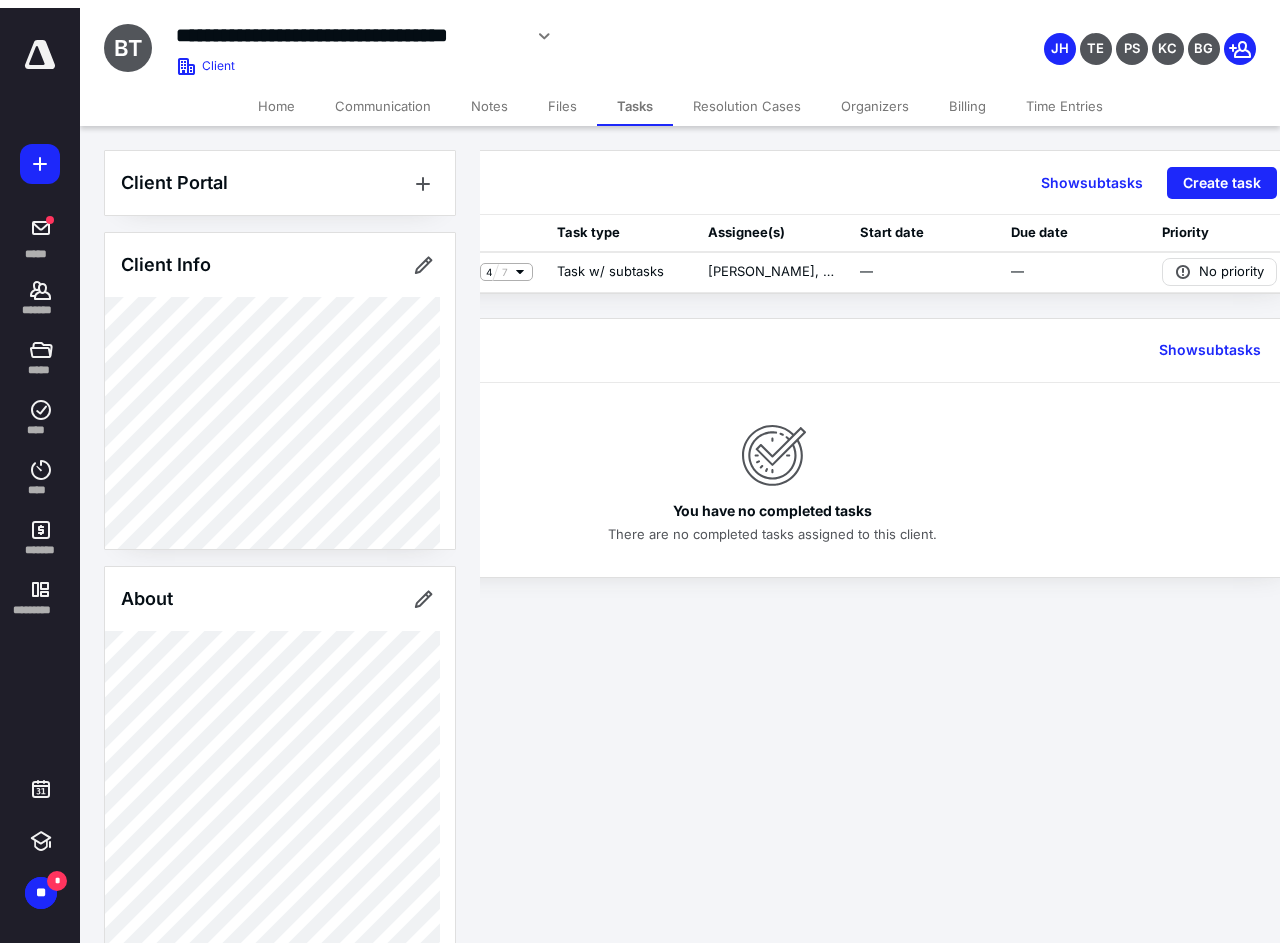 scroll, scrollTop: 0, scrollLeft: 262, axis: horizontal 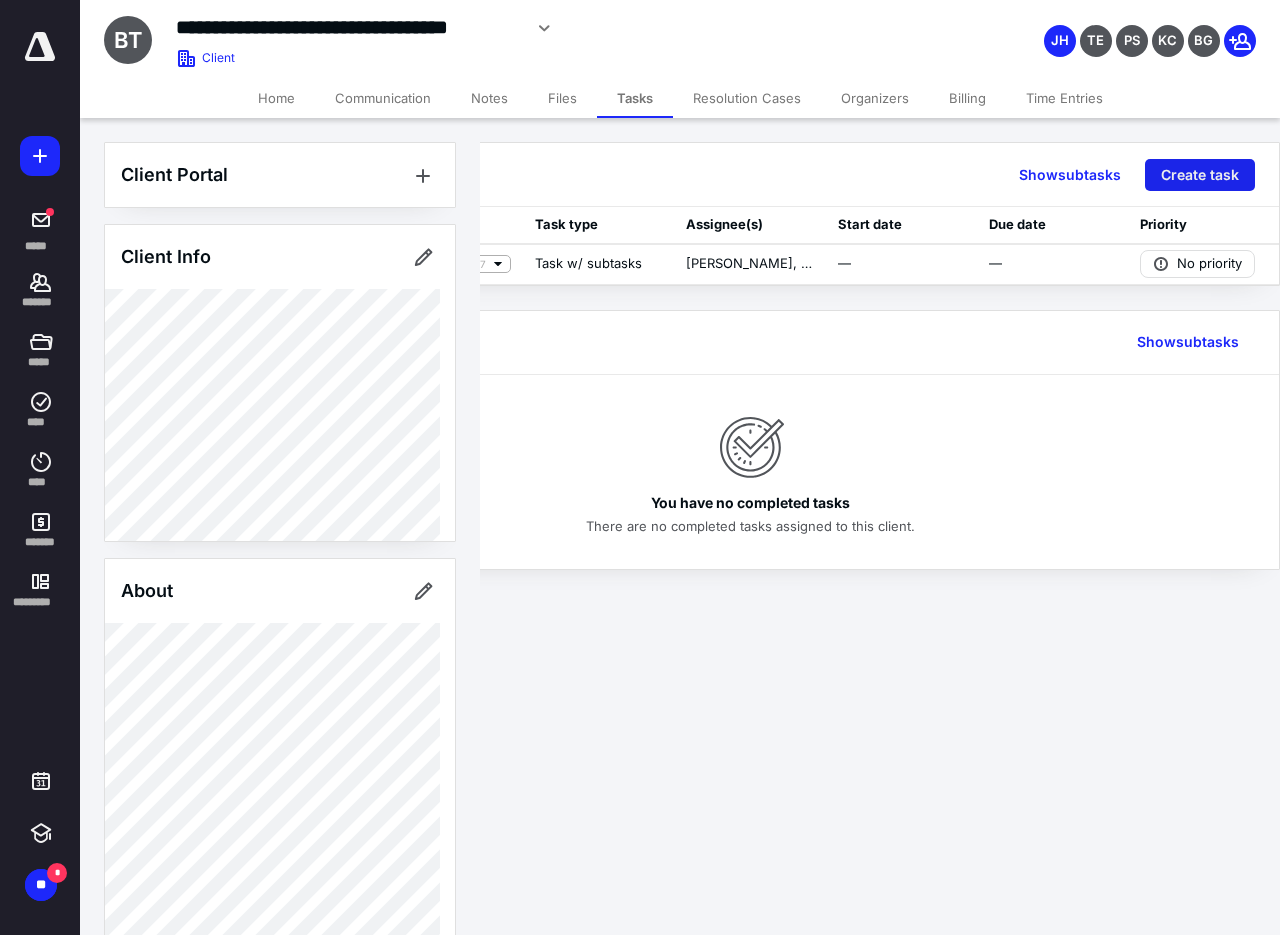 click on "Create task" at bounding box center [1200, 175] 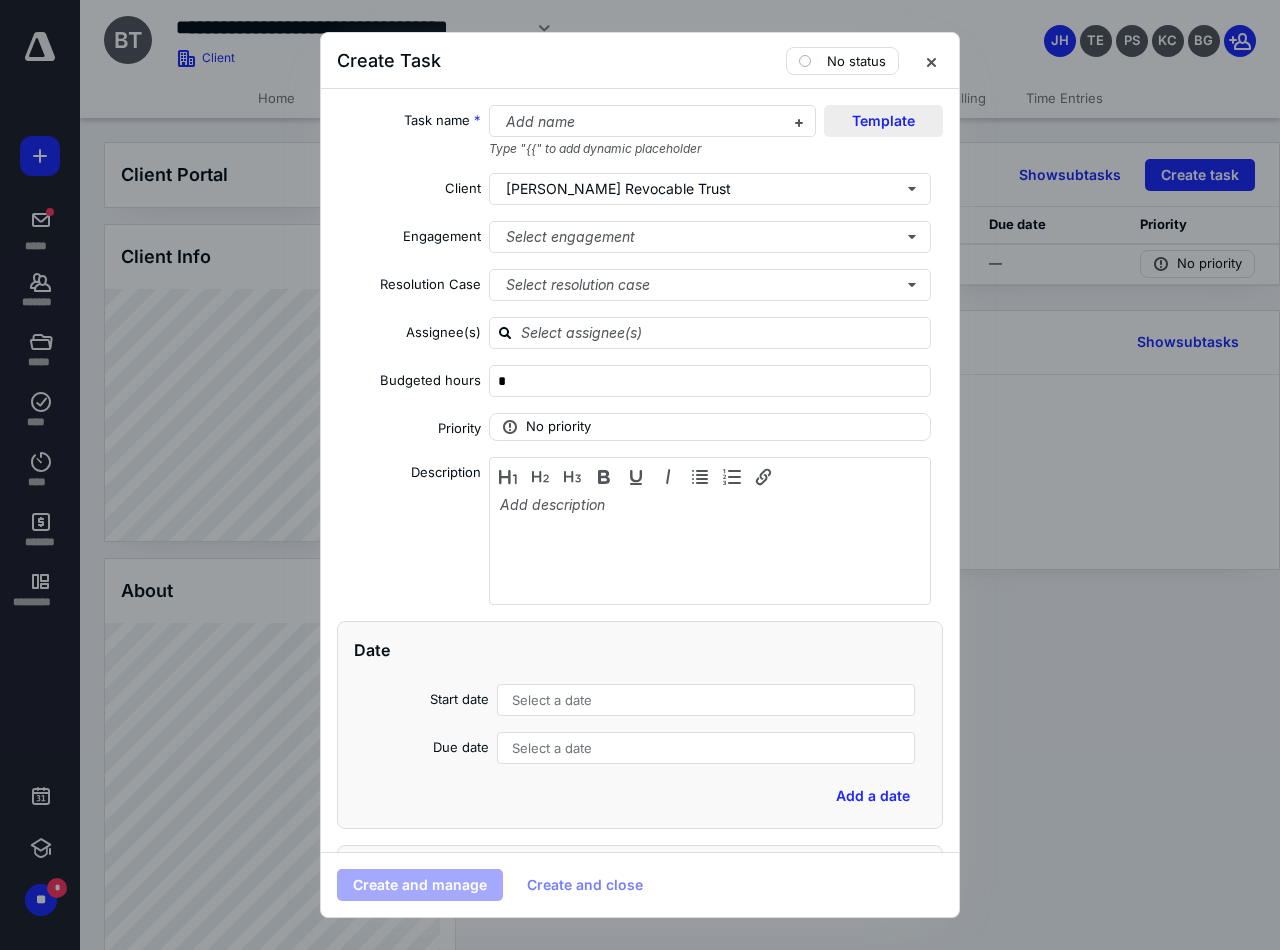 click on "Template" at bounding box center [883, 121] 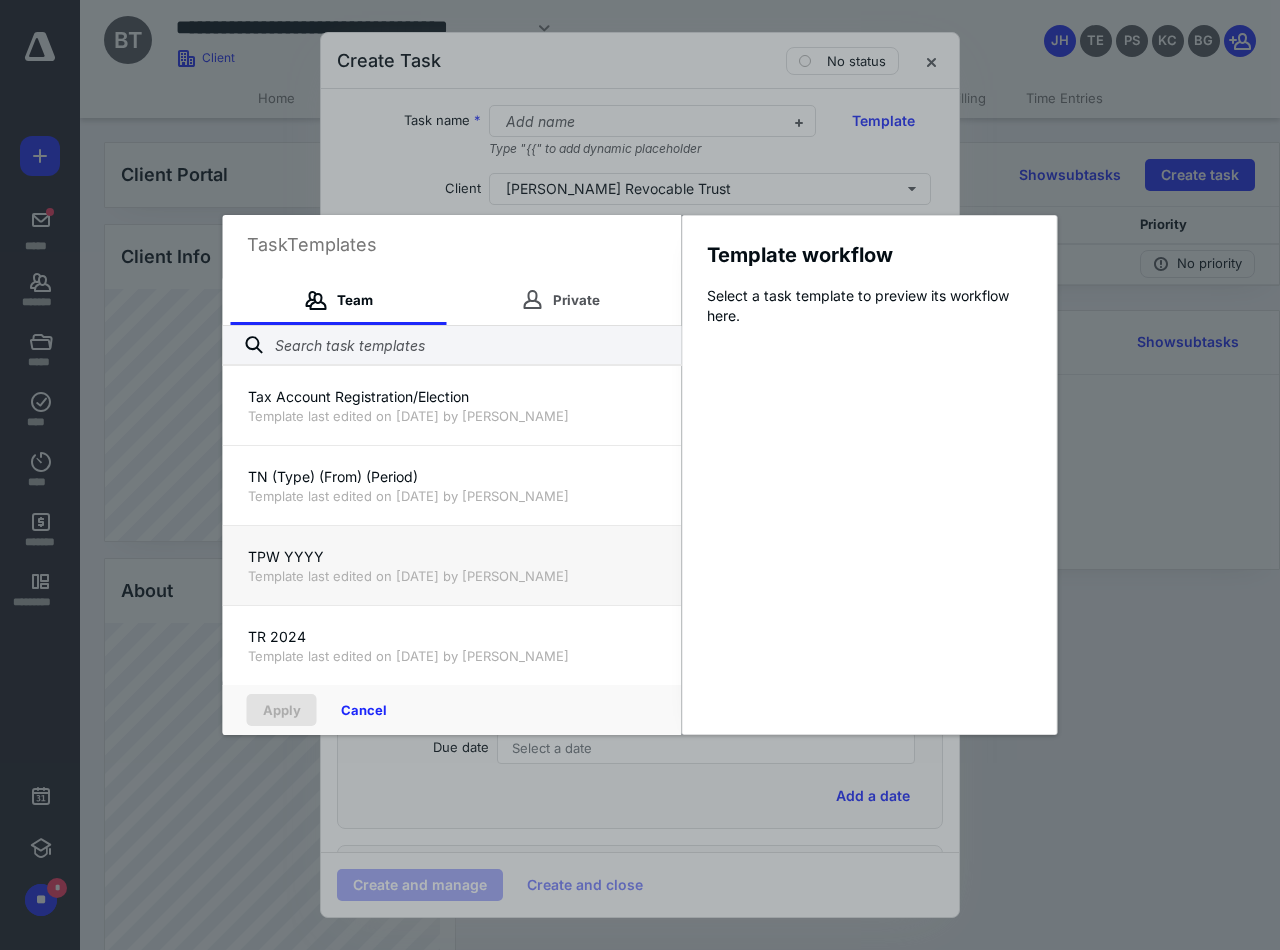 scroll, scrollTop: 1700, scrollLeft: 0, axis: vertical 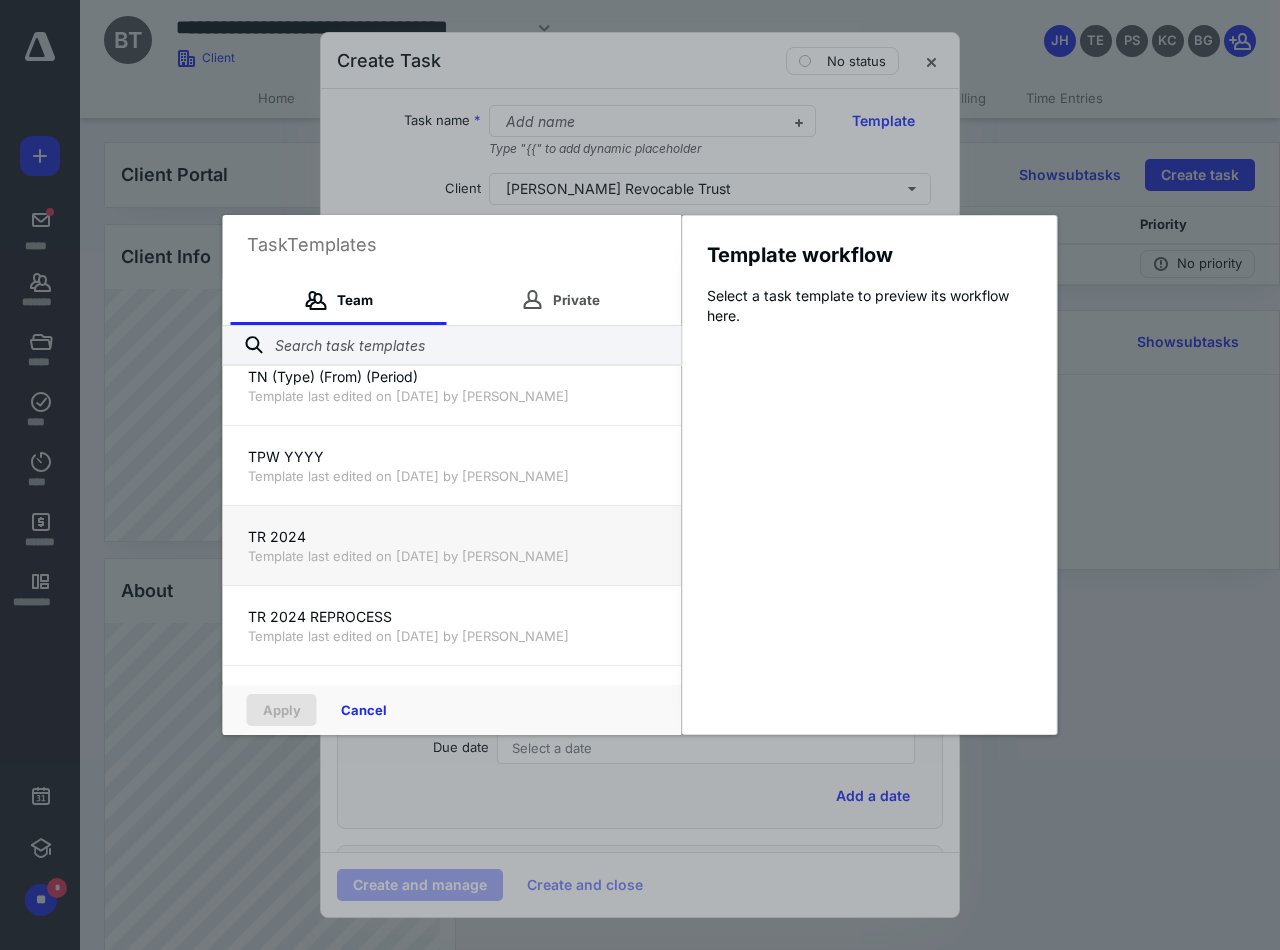 click on "TR 2024" at bounding box center (452, 537) 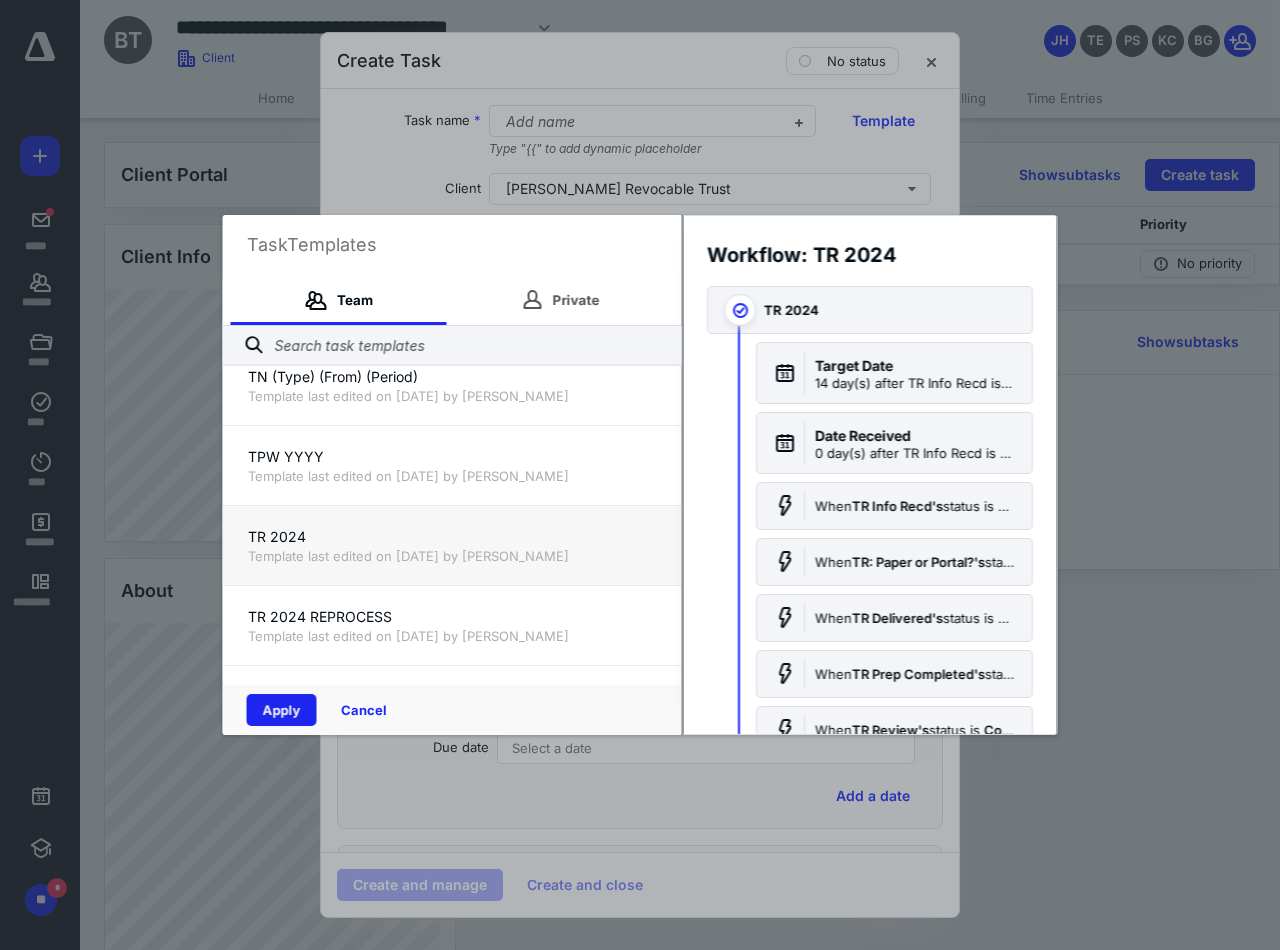 click on "Apply" at bounding box center (282, 710) 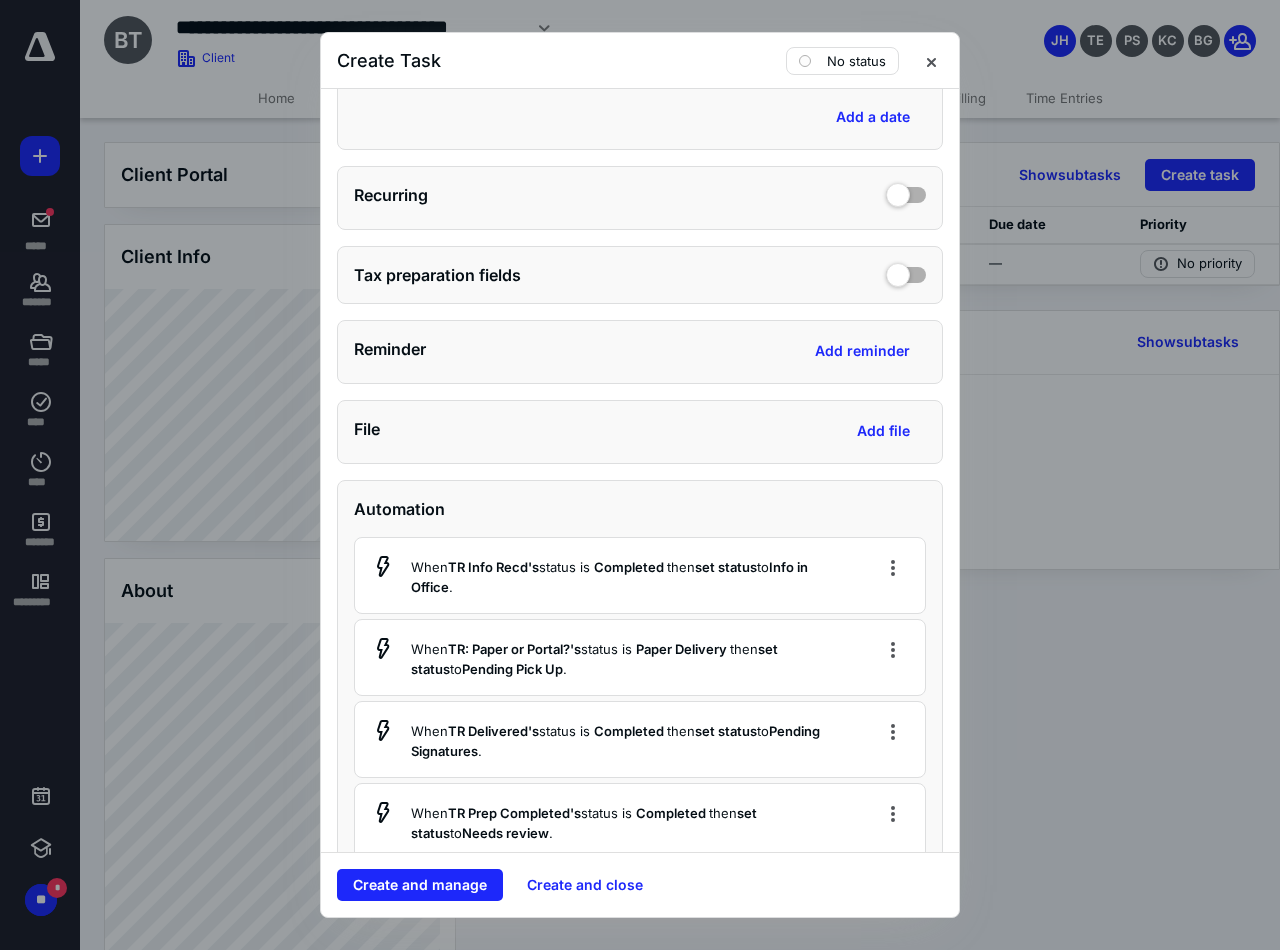 scroll, scrollTop: 1000, scrollLeft: 0, axis: vertical 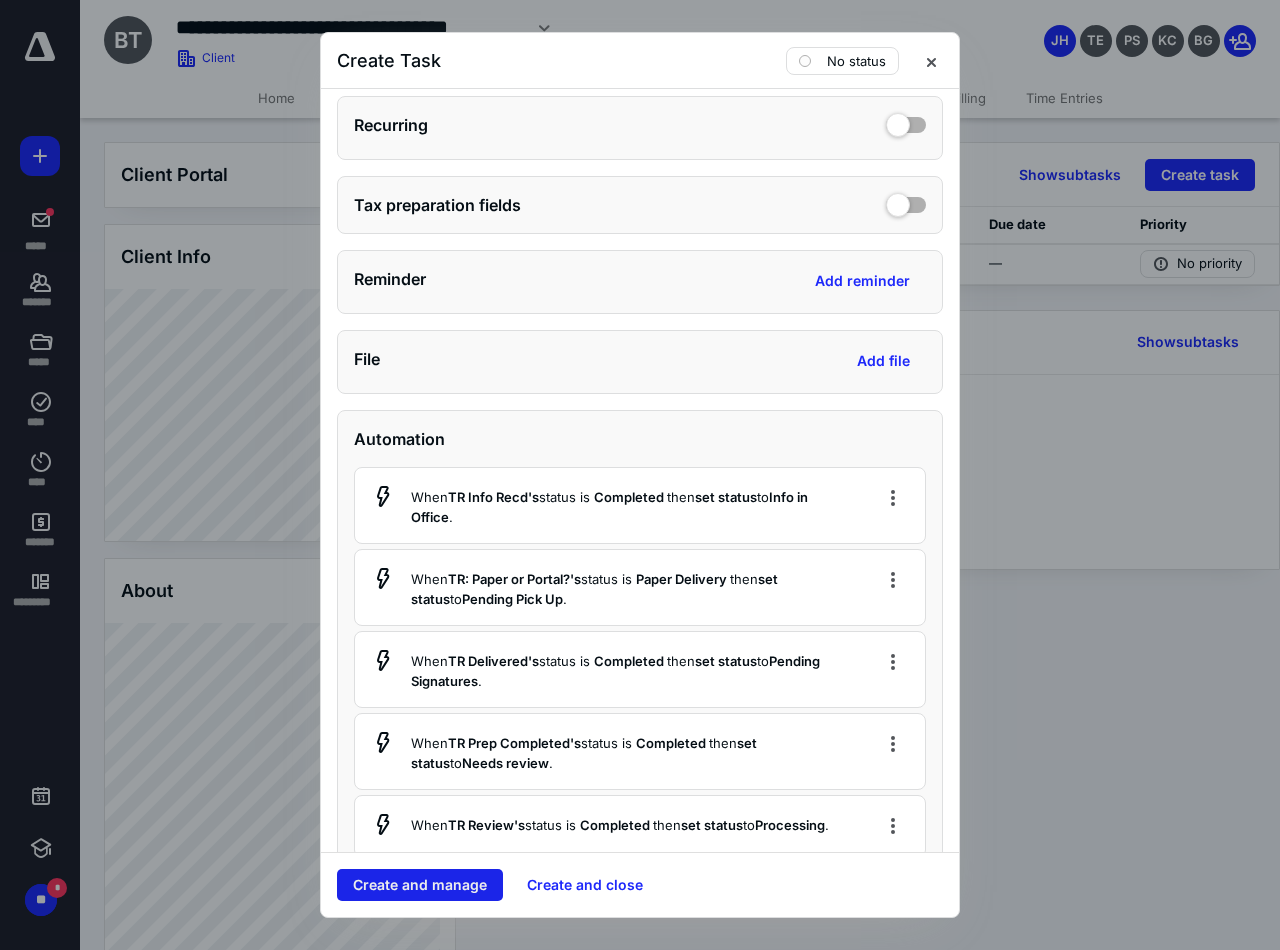 click on "Create and manage" at bounding box center (420, 885) 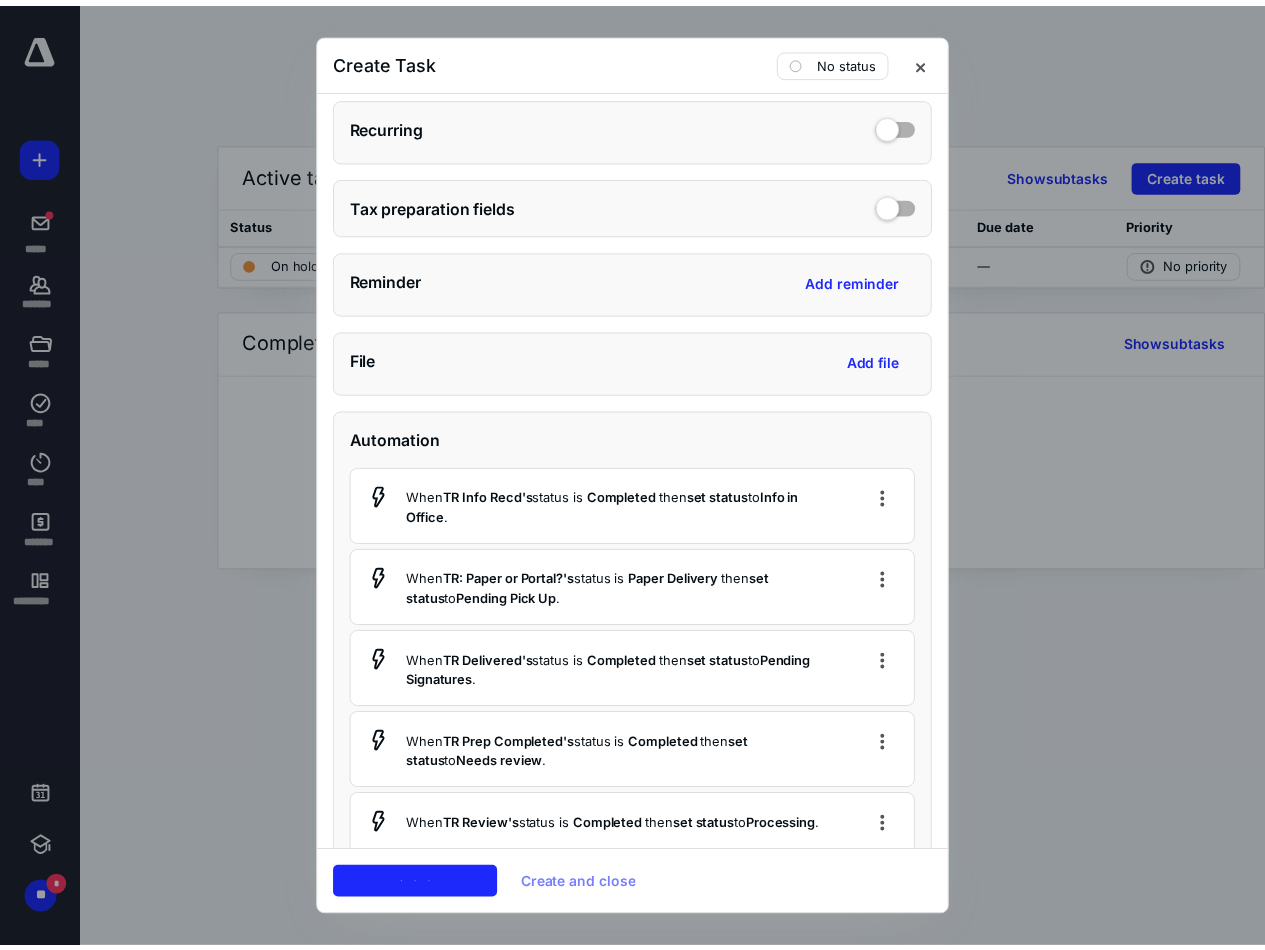 scroll, scrollTop: 0, scrollLeft: 0, axis: both 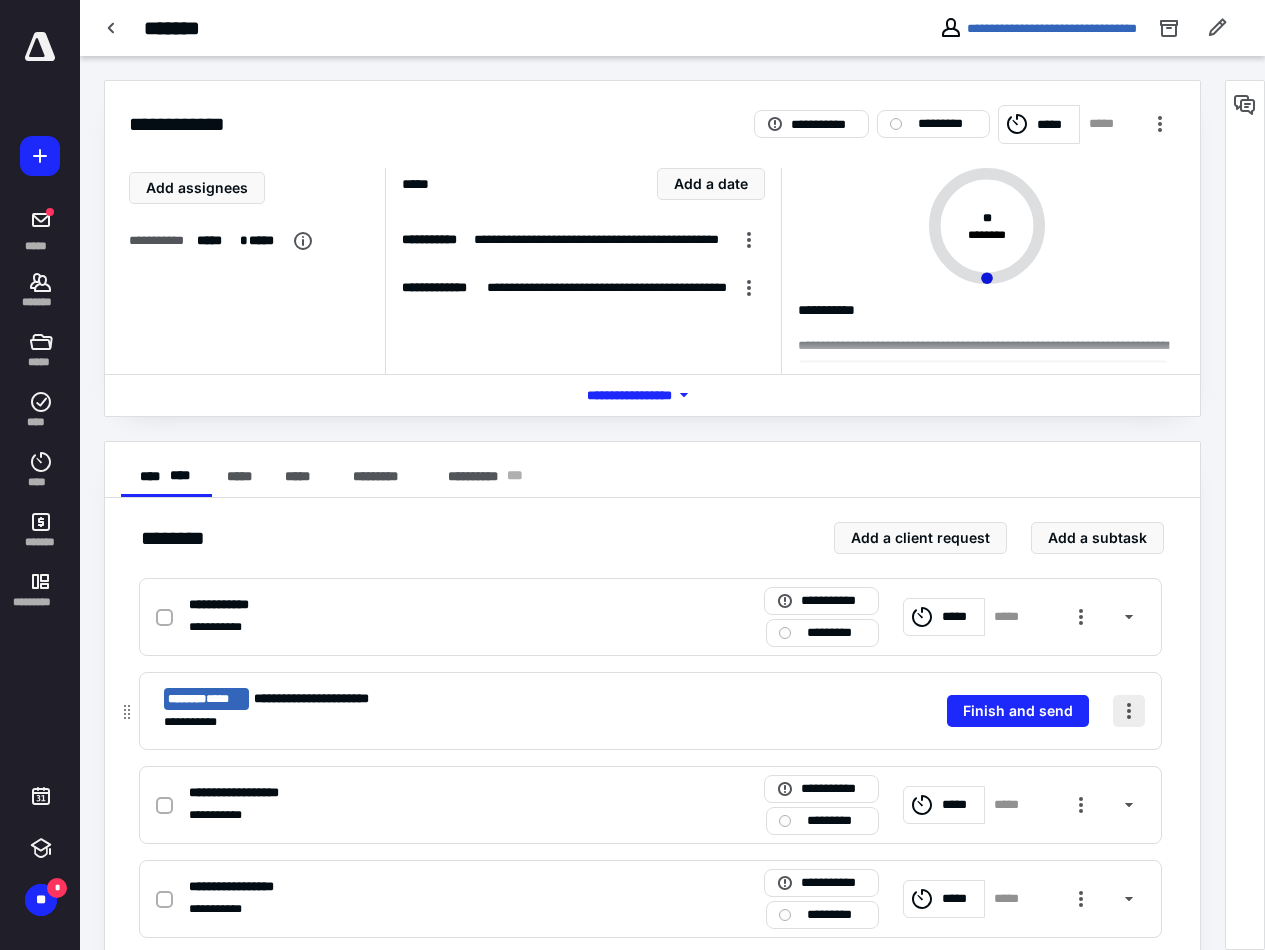 click at bounding box center (1129, 711) 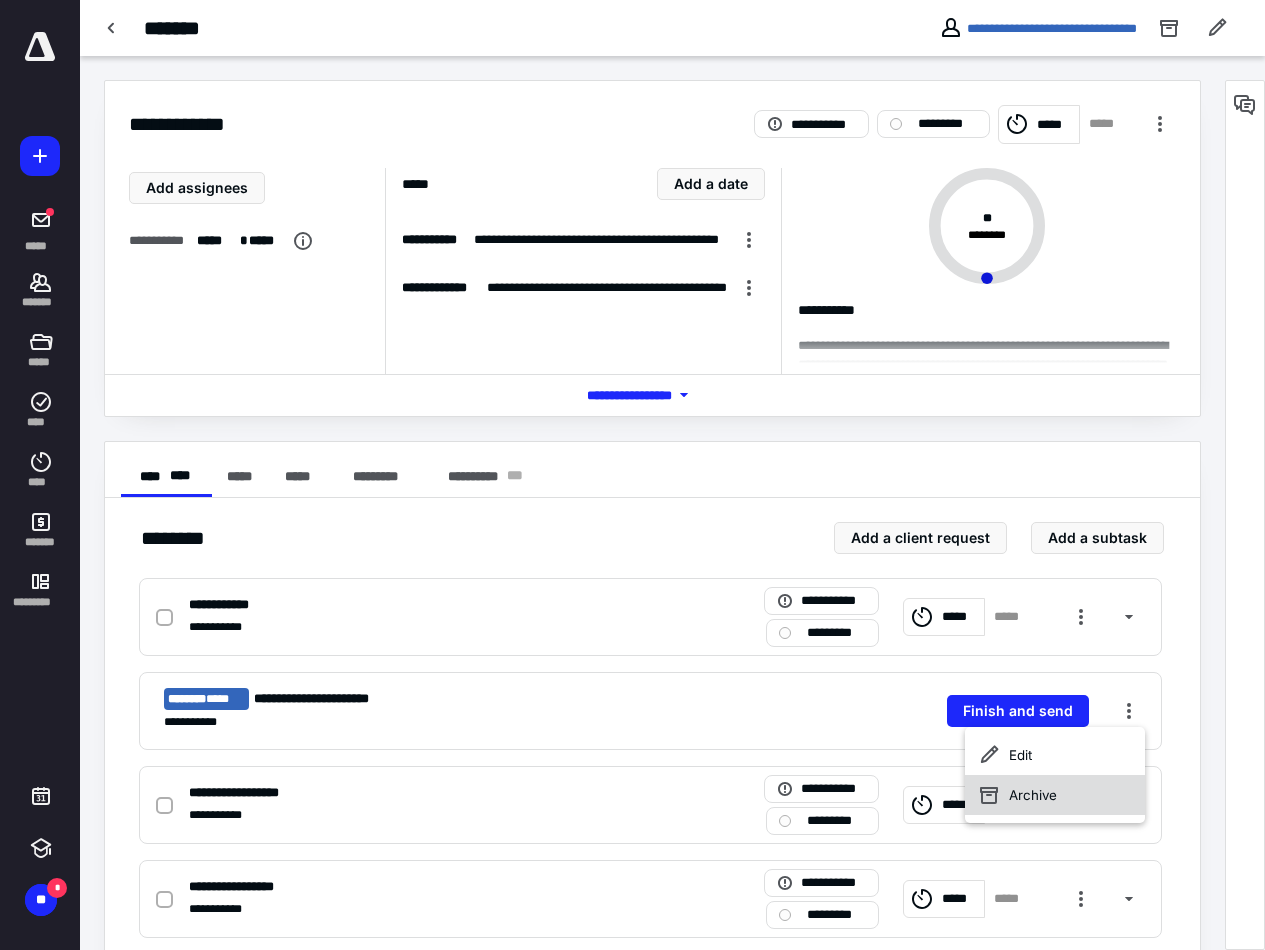 click on "Archive" at bounding box center [1055, 795] 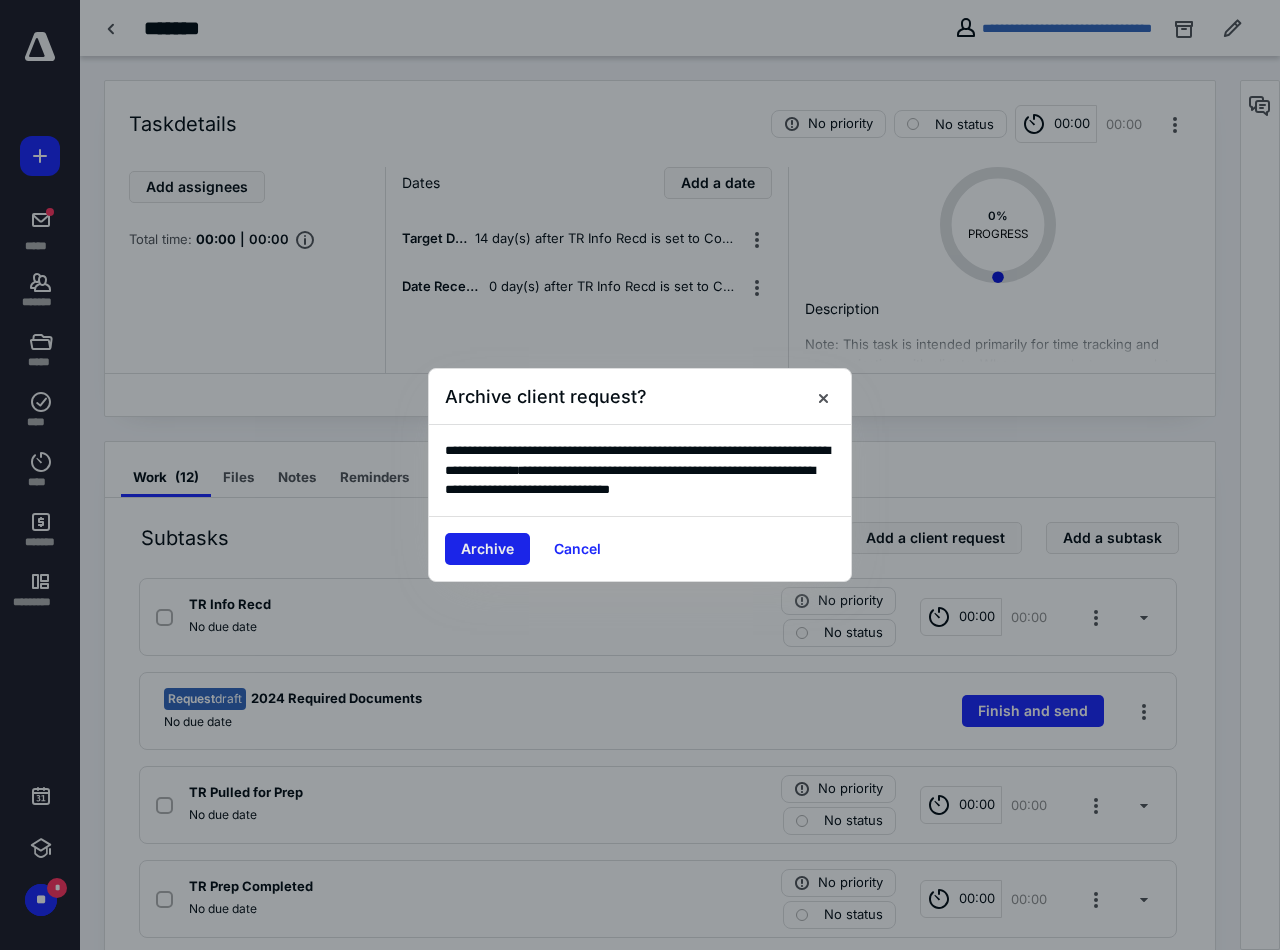click on "Archive" at bounding box center (487, 549) 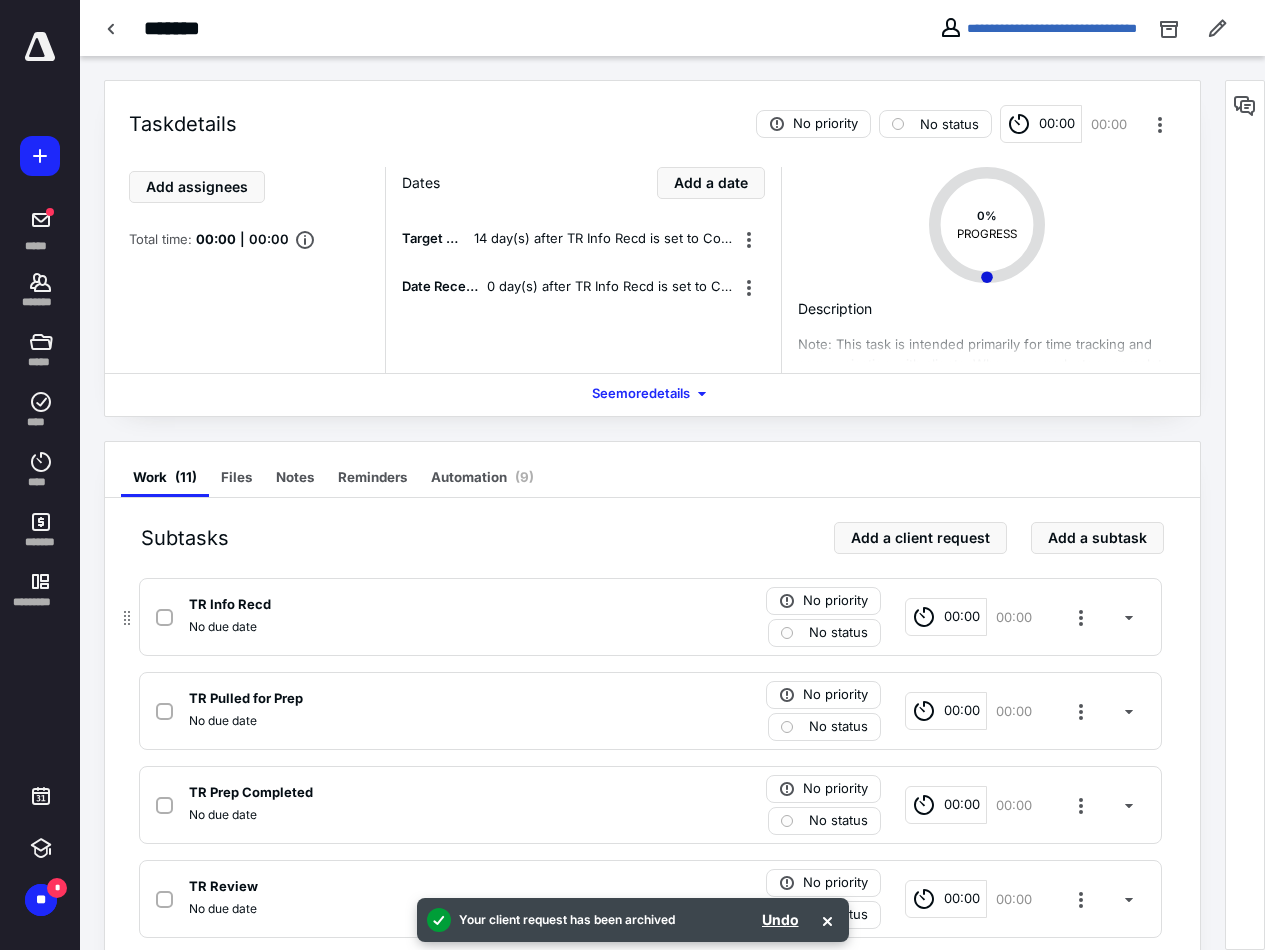 click on "TR Info Recd No due date No priority No status 00:00 00:00" at bounding box center (650, 617) 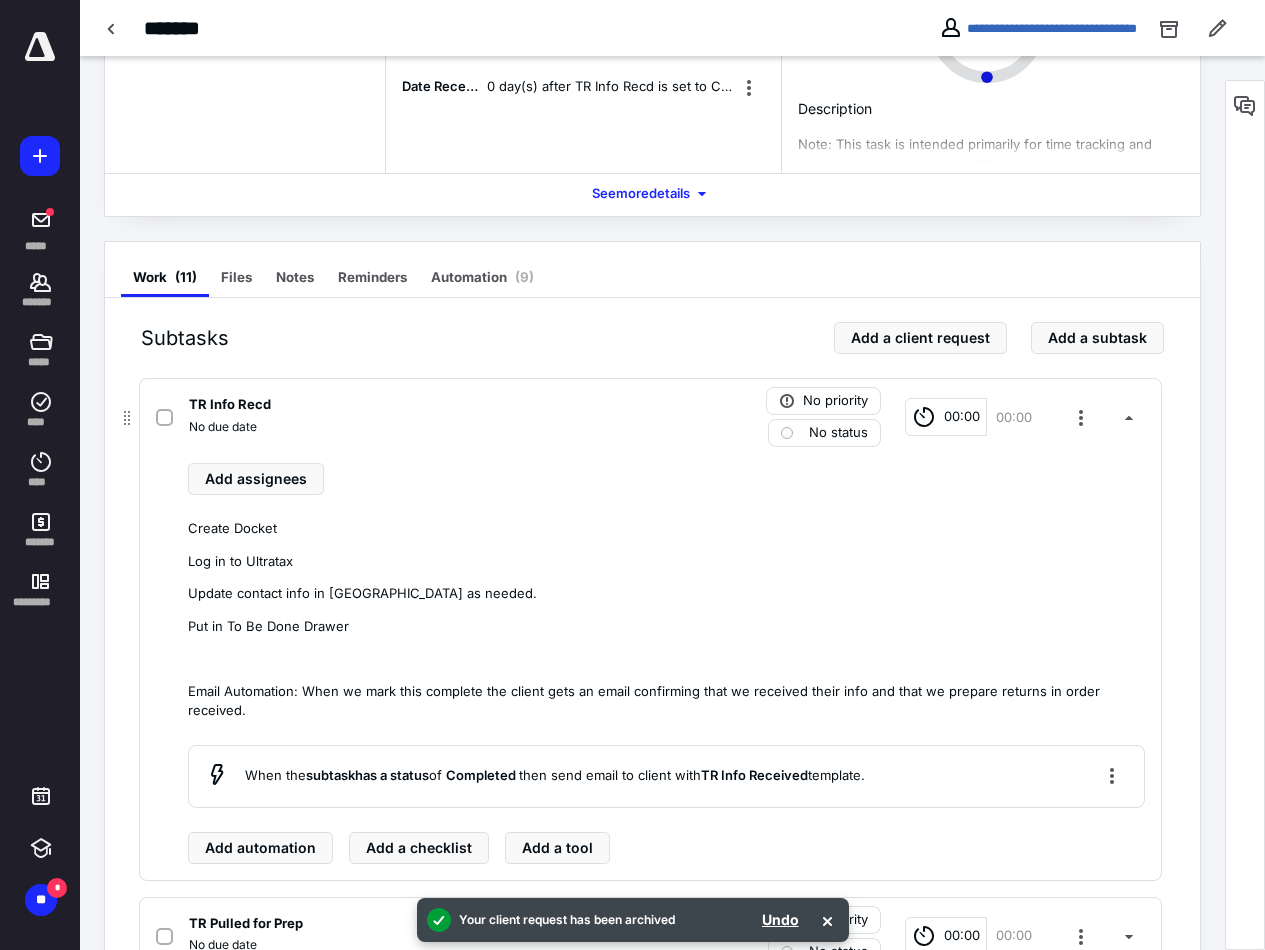 scroll, scrollTop: 300, scrollLeft: 0, axis: vertical 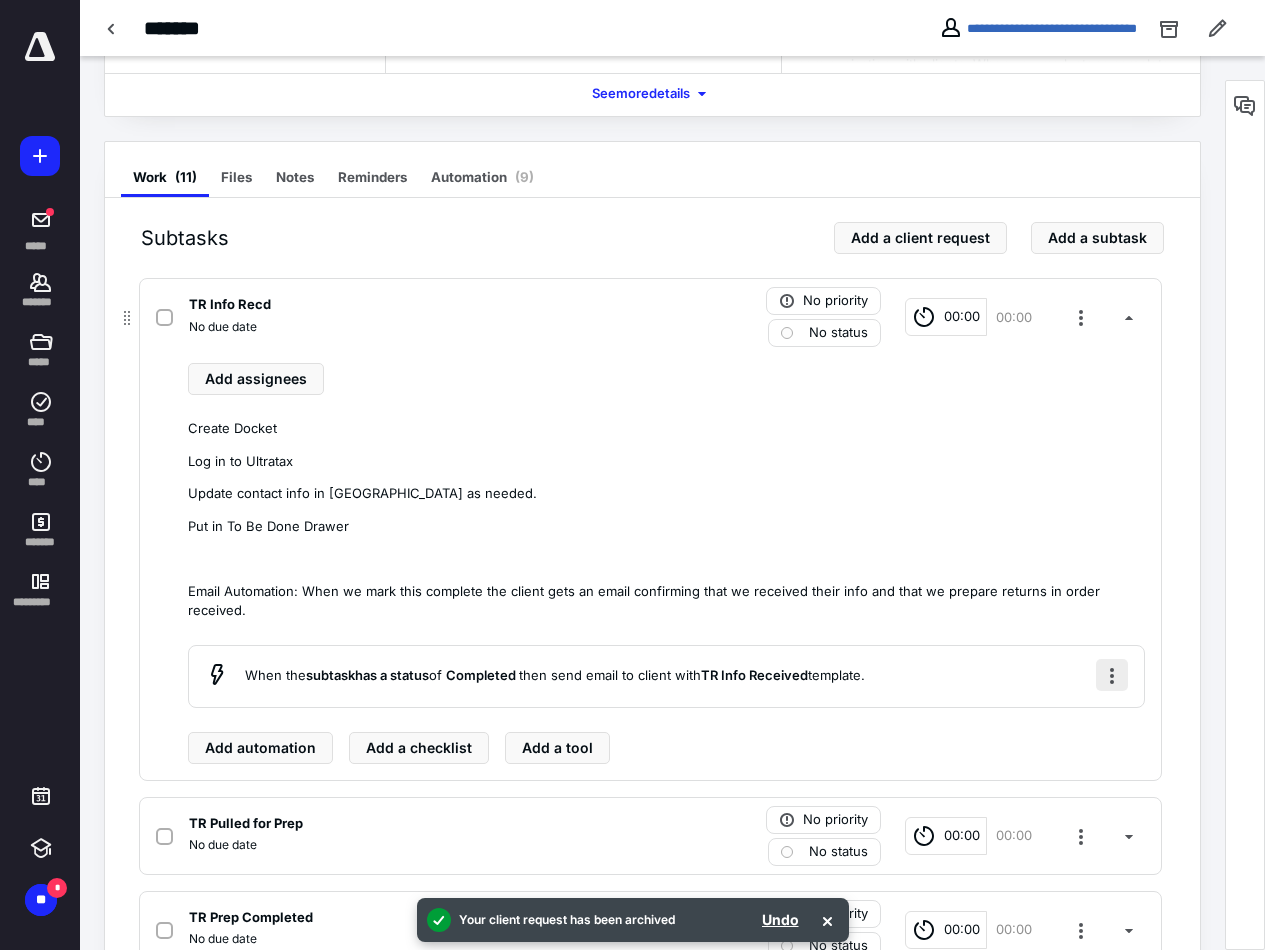 click at bounding box center (1112, 675) 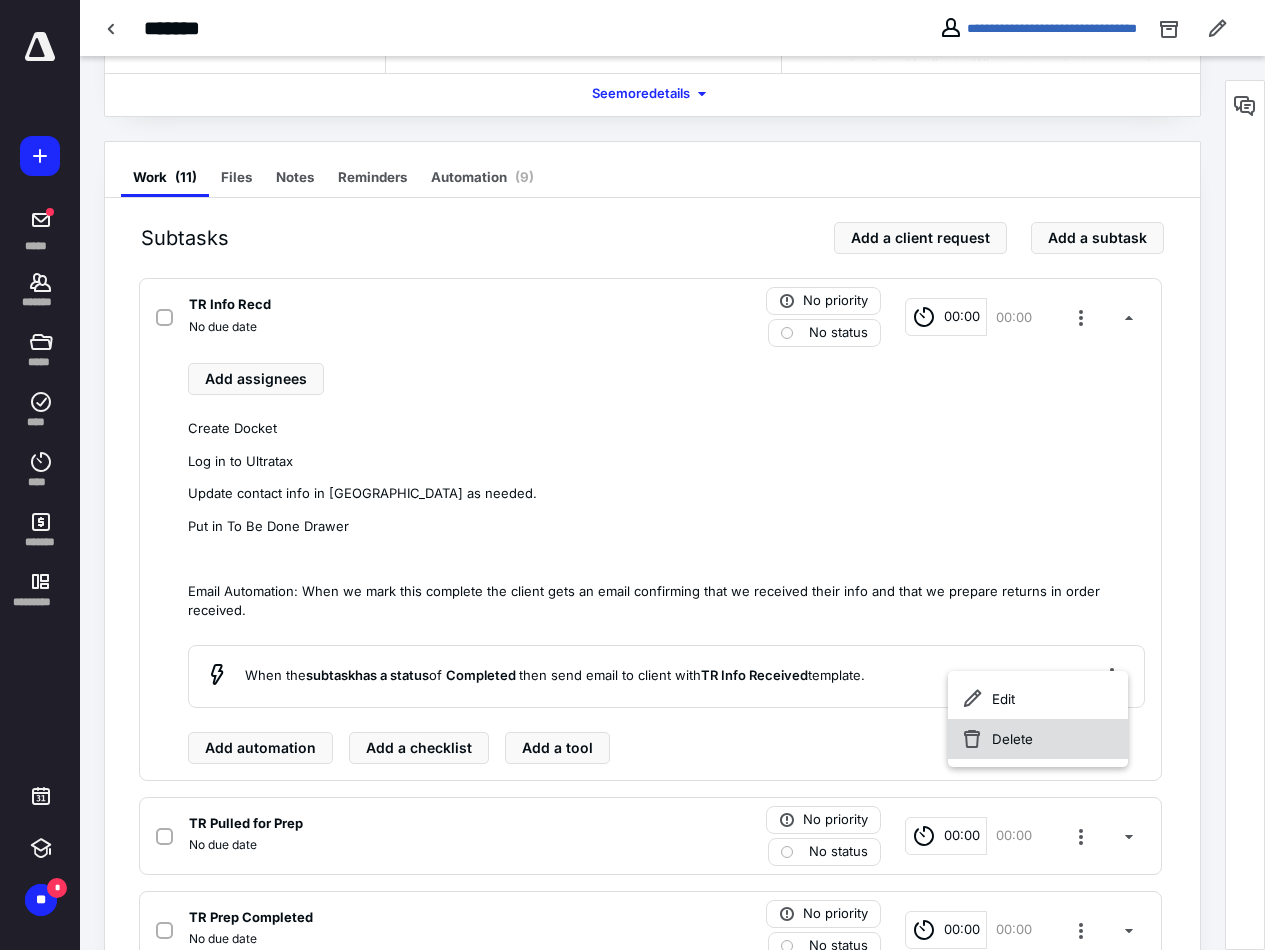 click on "Delete" at bounding box center (1038, 739) 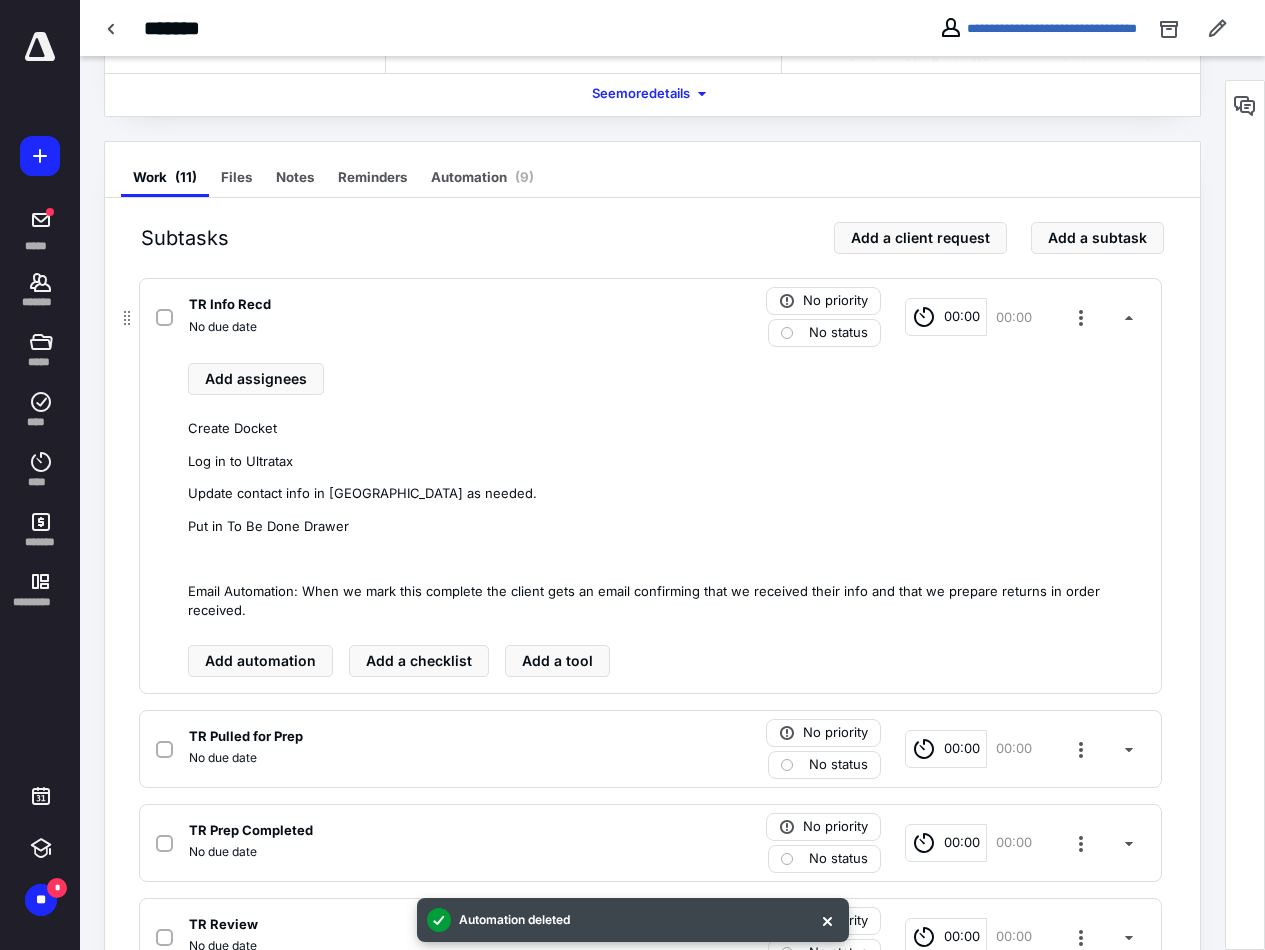 click at bounding box center (164, 318) 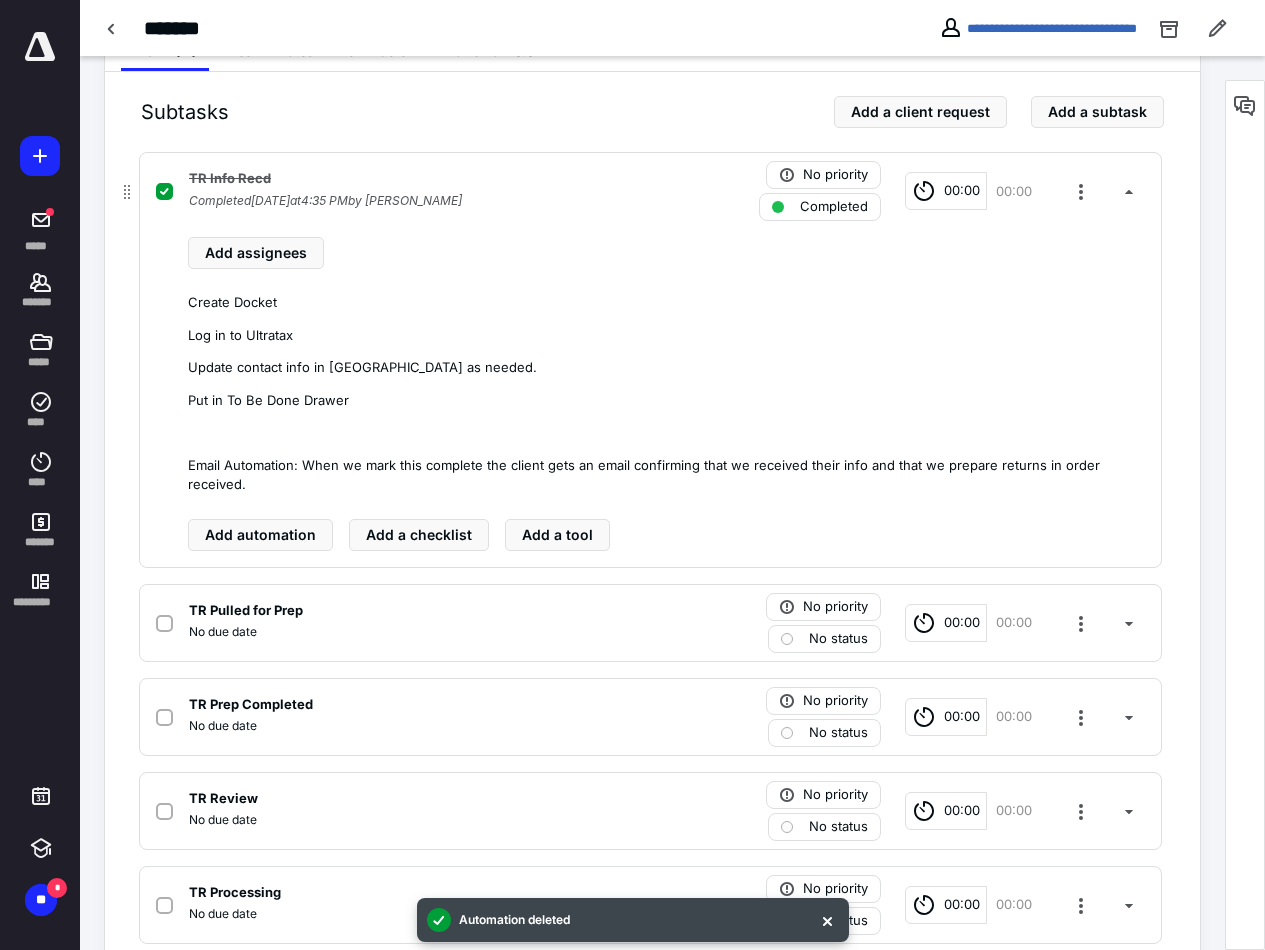 scroll, scrollTop: 500, scrollLeft: 0, axis: vertical 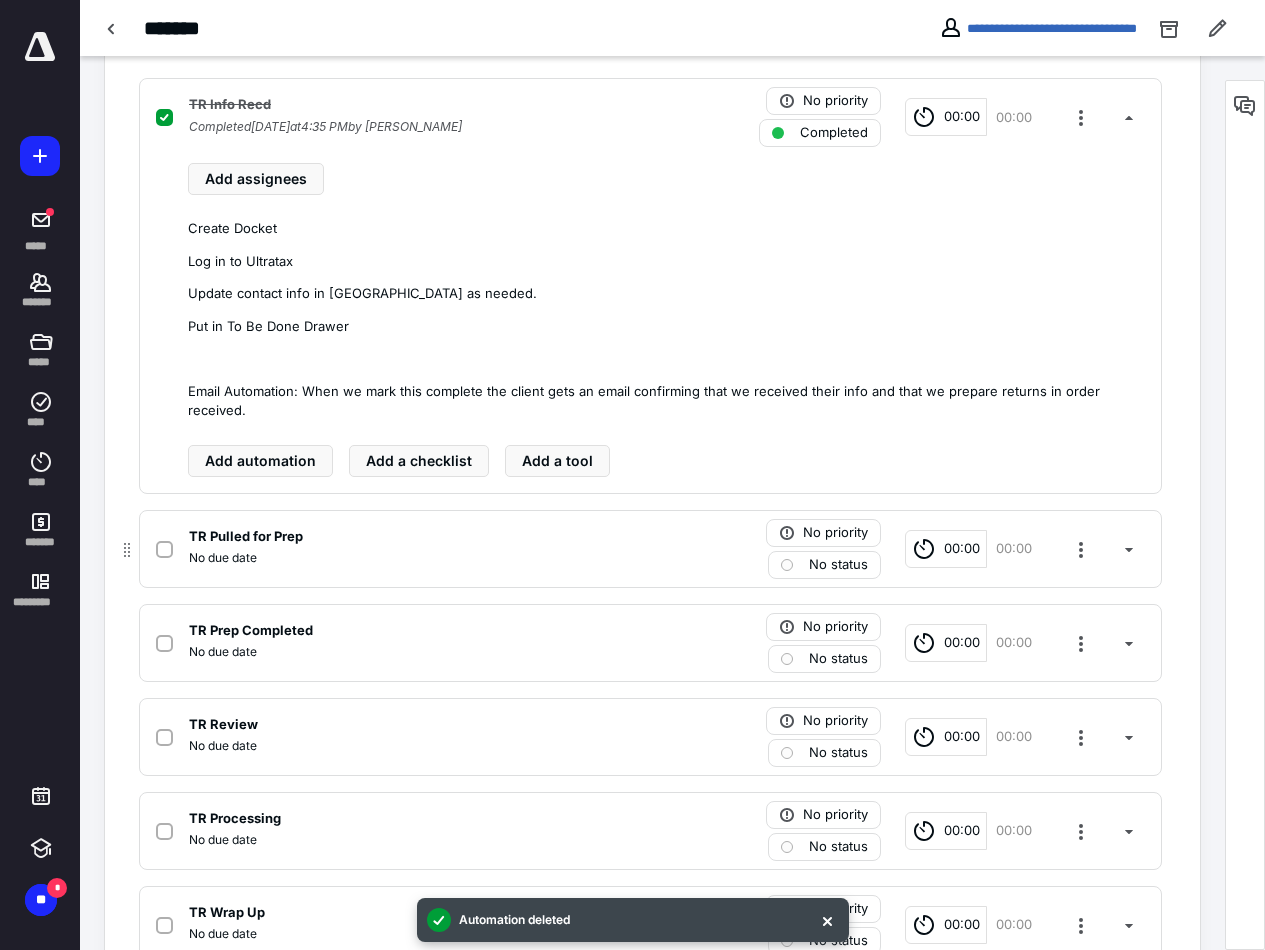 click on "TR Pulled for Prep" at bounding box center [388, 537] 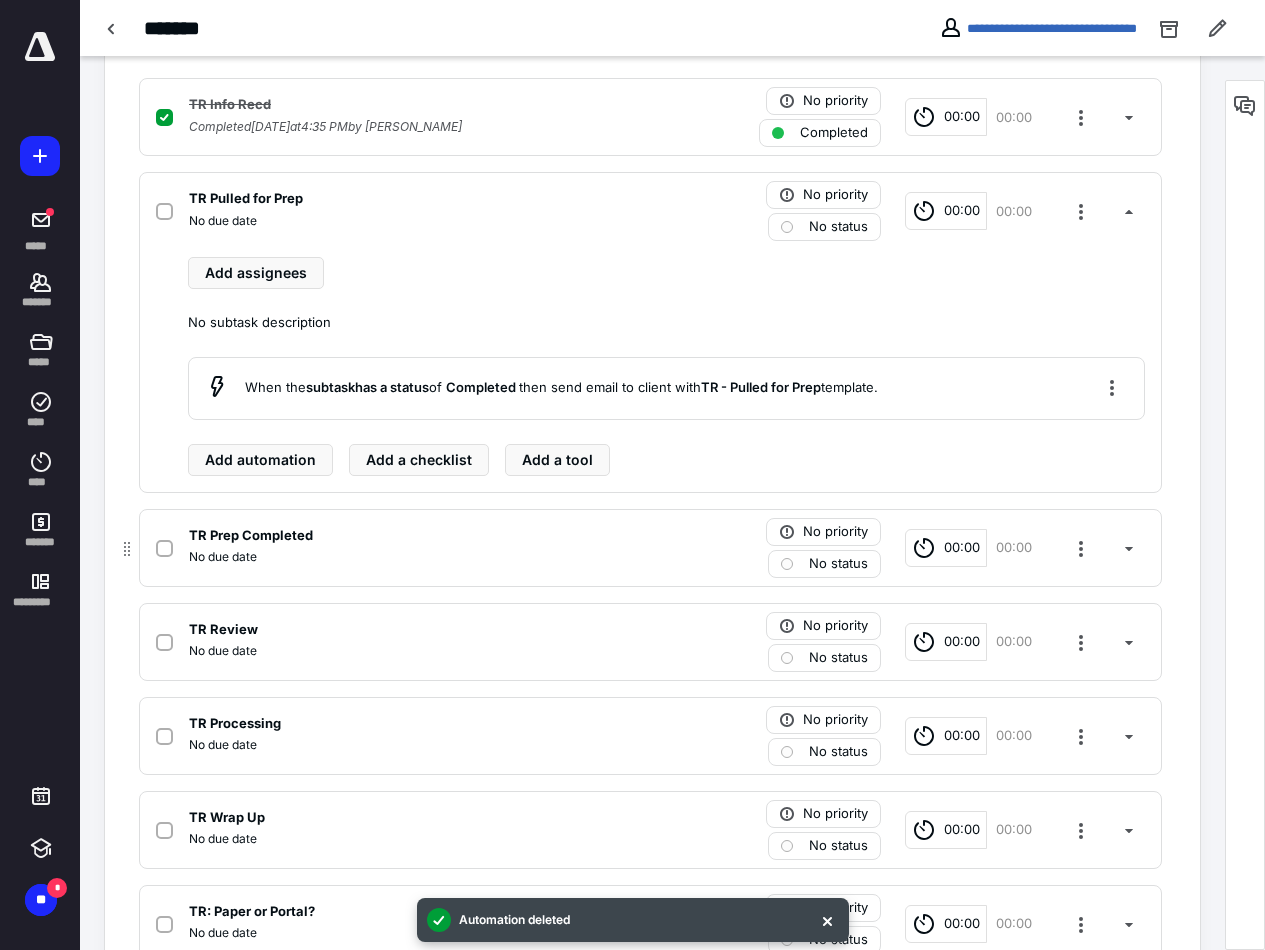 click on "TR Prep Completed No due date No priority No status 00:00 00:00" at bounding box center (650, 548) 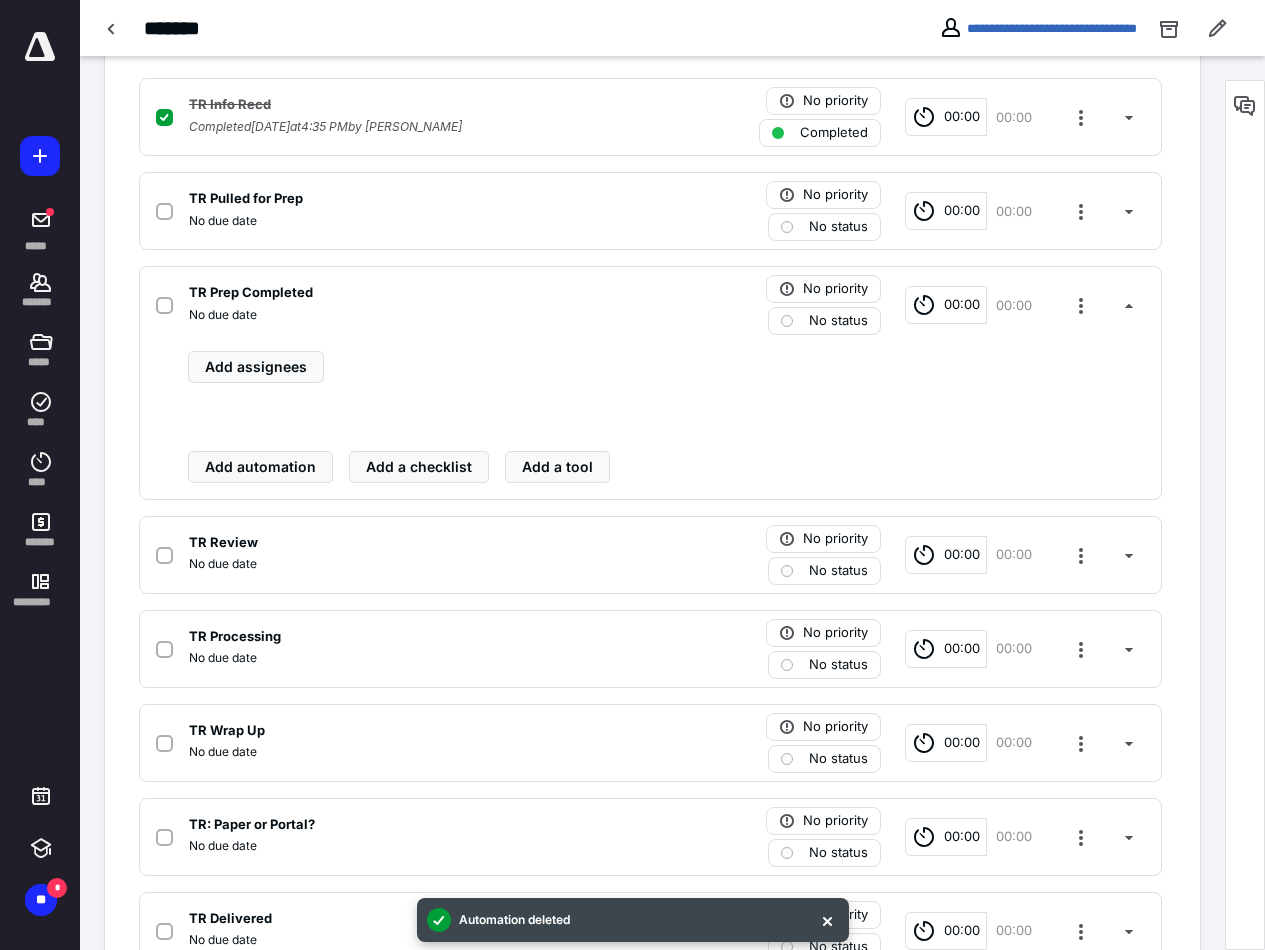 click on "TR Info Recd Completed  [DATE]  4:35 PM  by [PERSON_NAME] No priority Completed 00:00 00:00 TR Pulled for Prep No due date No priority No status 00:00 00:00 TR Prep Completed No due date No priority No status 00:00 00:00 Add assignees Add automation Add a checklist Add a tool TR Review No due date No priority No status 00:00 00:00 TR Processing No due date No priority No status 00:00 00:00 TR Wrap Up No due date No priority No status 00:00 00:00 TR: Paper or Portal? No due date No priority No status 00:00 00:00 TR Delivered No due date No priority No status 00:00 00:00 TR Pending Paper Sigs No due date No priority No status 00:00 00:00 TR Efiled No due date No priority No status 00:00 00:00 TR Originals for Pick Up No due date No priority No status 00:00 00:00" at bounding box center (652, 665) 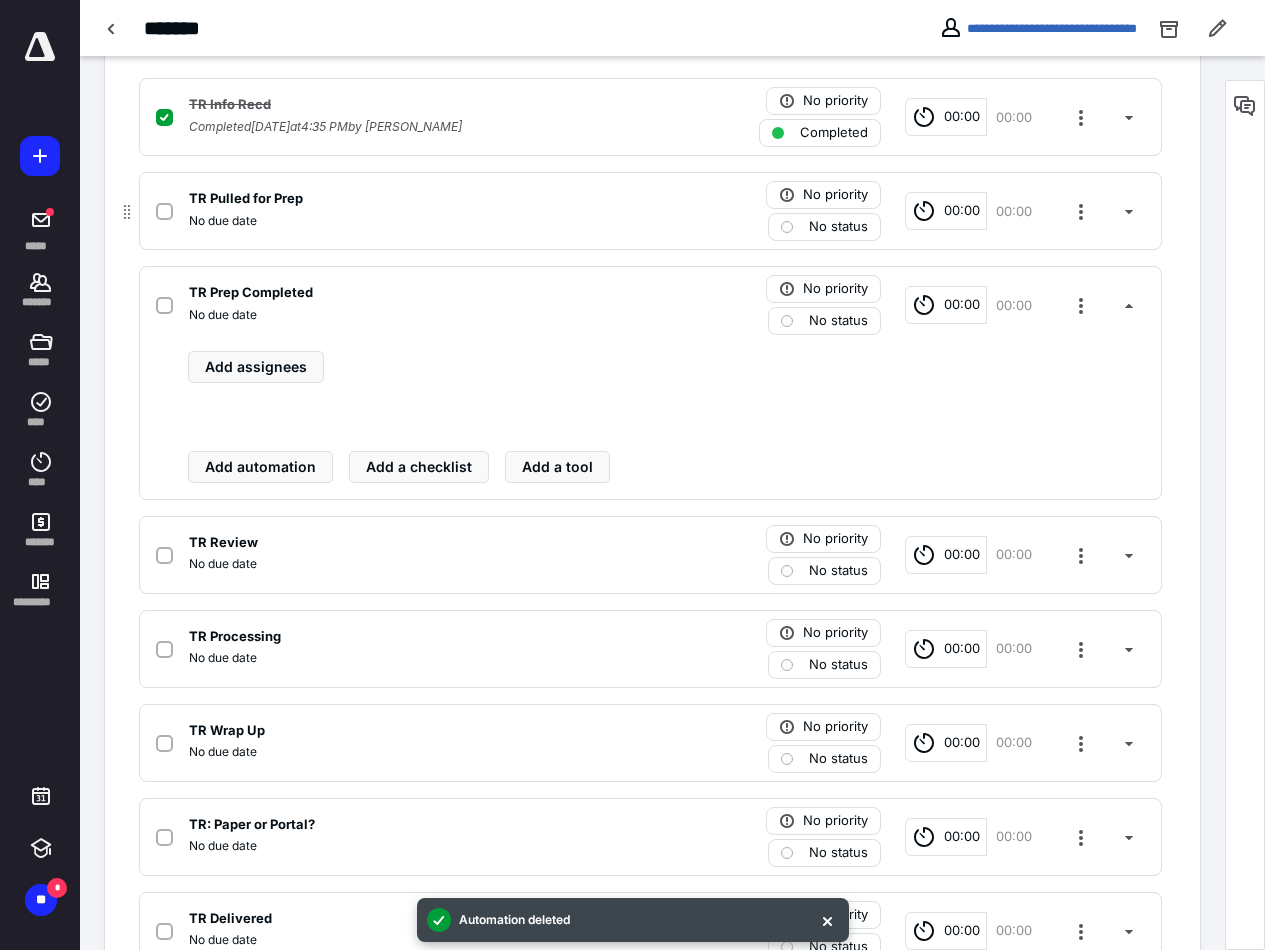 click on "TR Pulled for Prep No due date No priority No status 00:00 00:00" at bounding box center (650, 211) 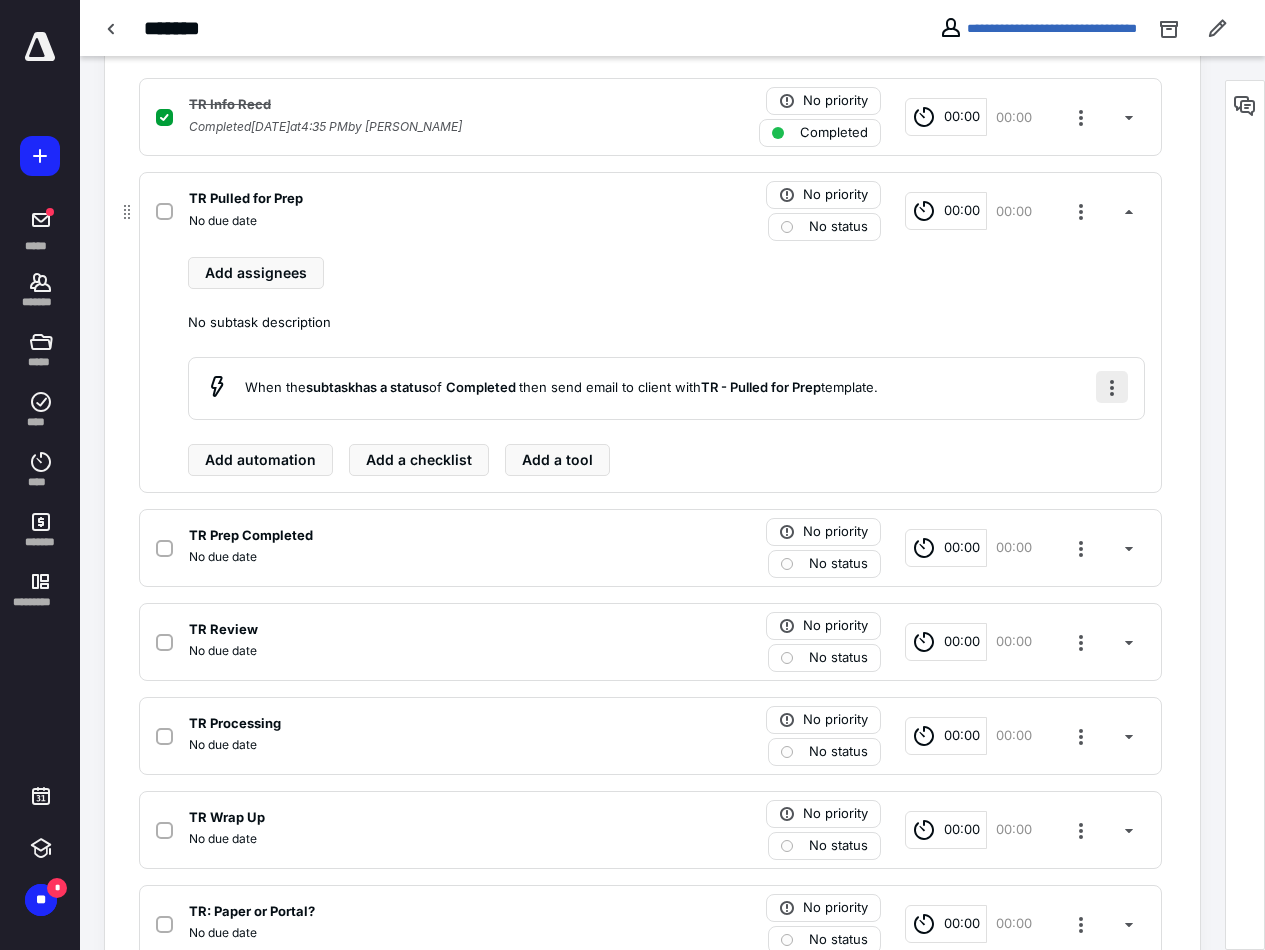 click at bounding box center (1112, 387) 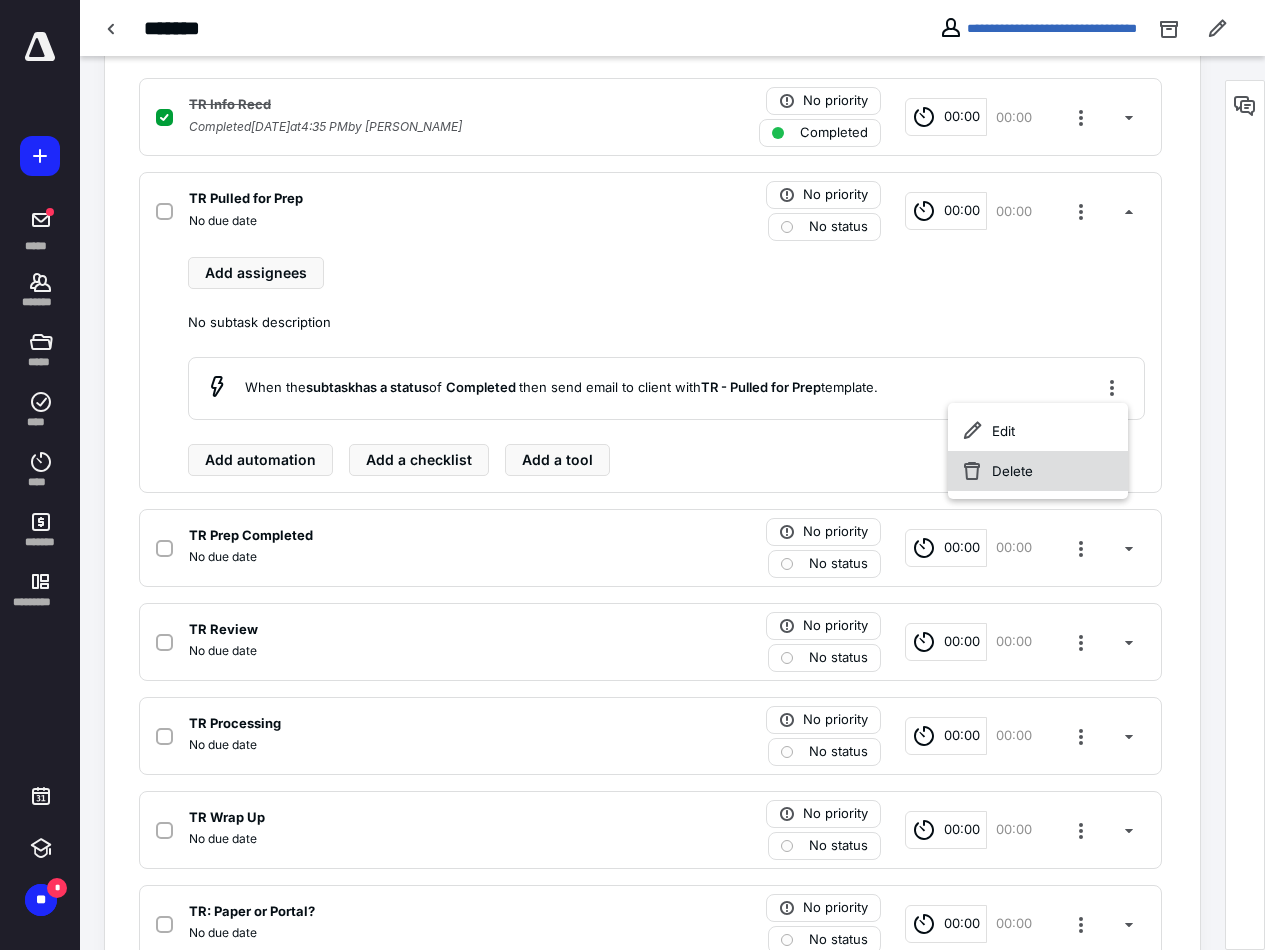 click on "Delete" at bounding box center [1038, 471] 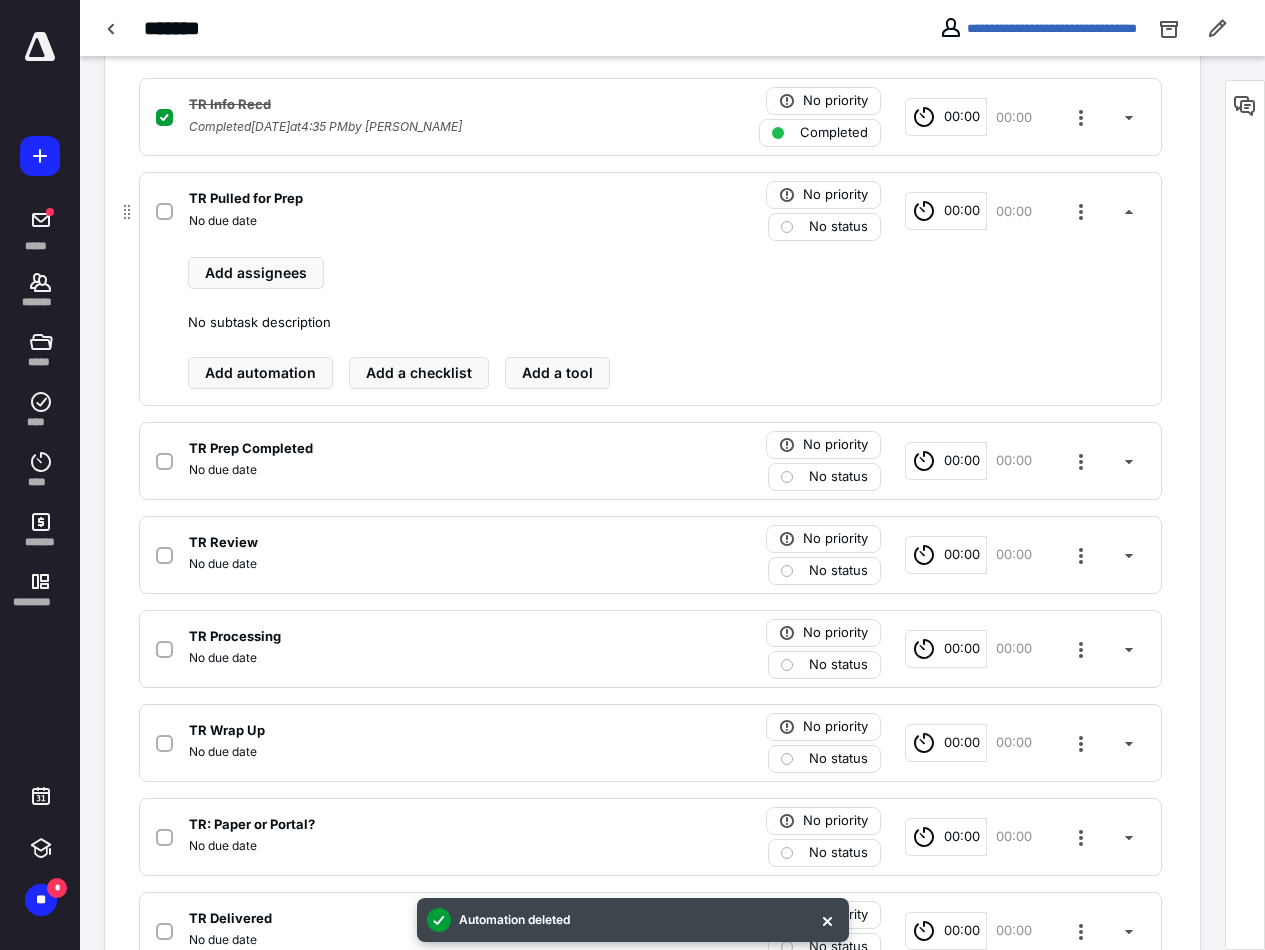 click at bounding box center (164, 212) 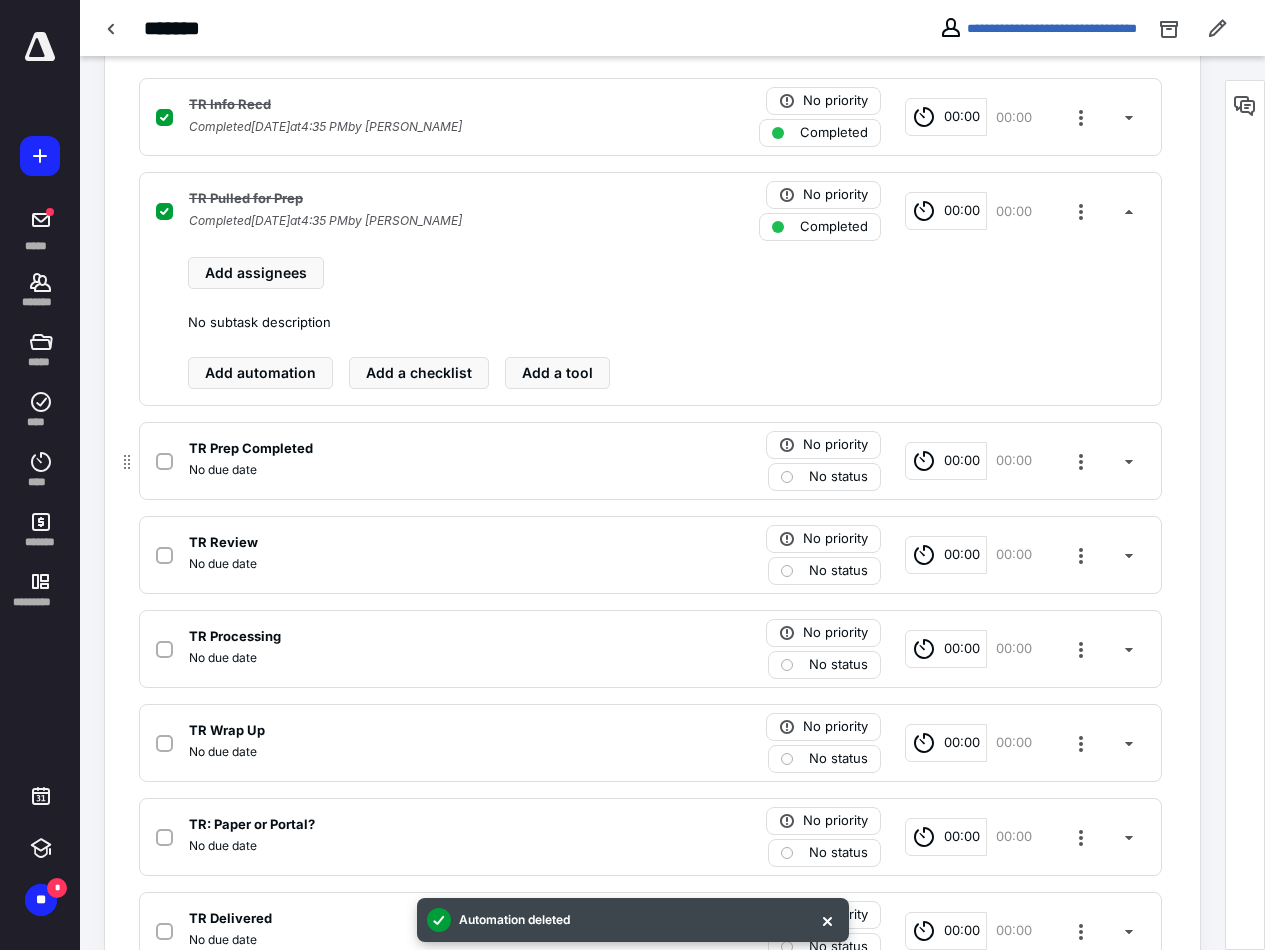 click 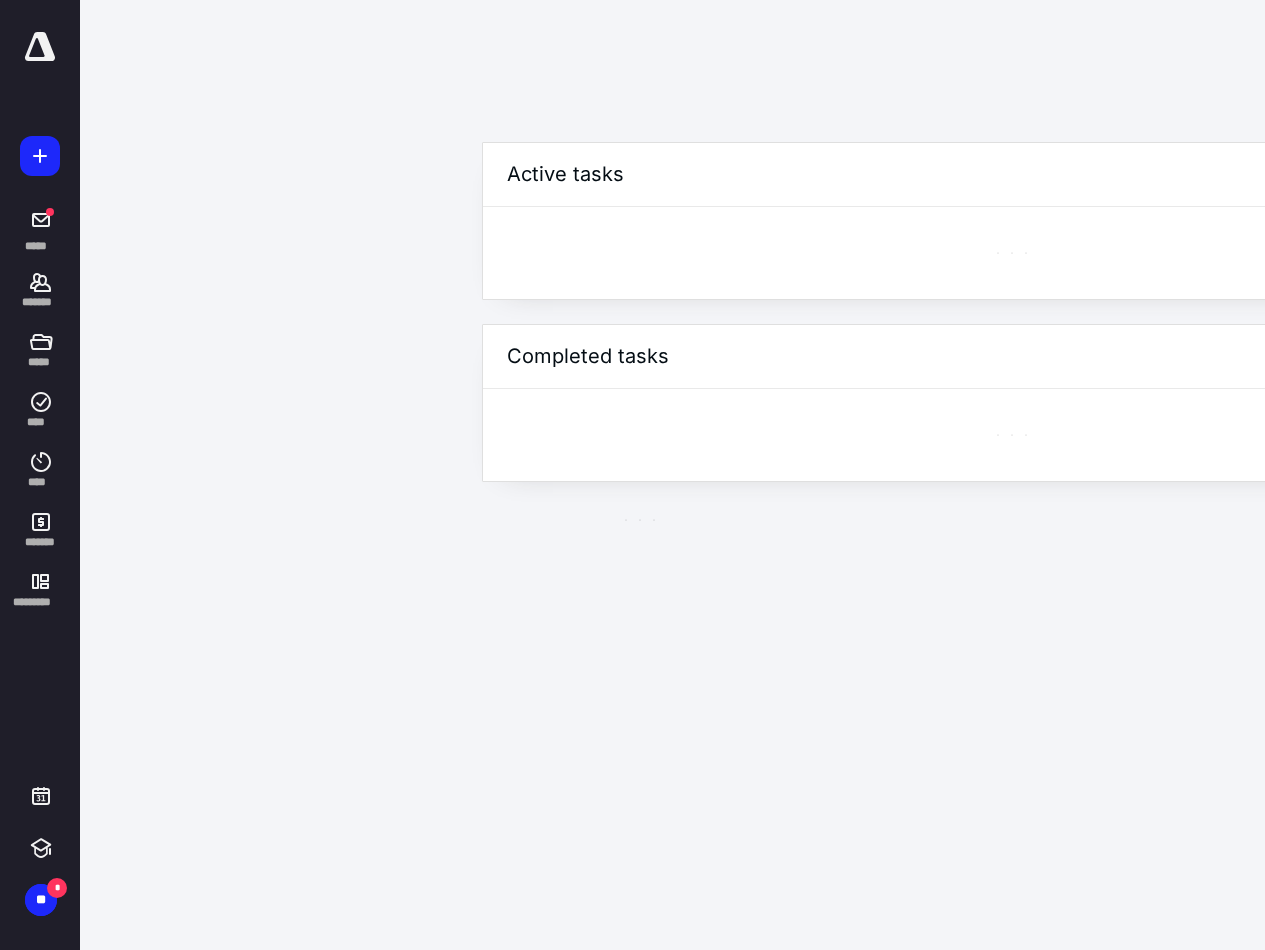 scroll, scrollTop: 0, scrollLeft: 0, axis: both 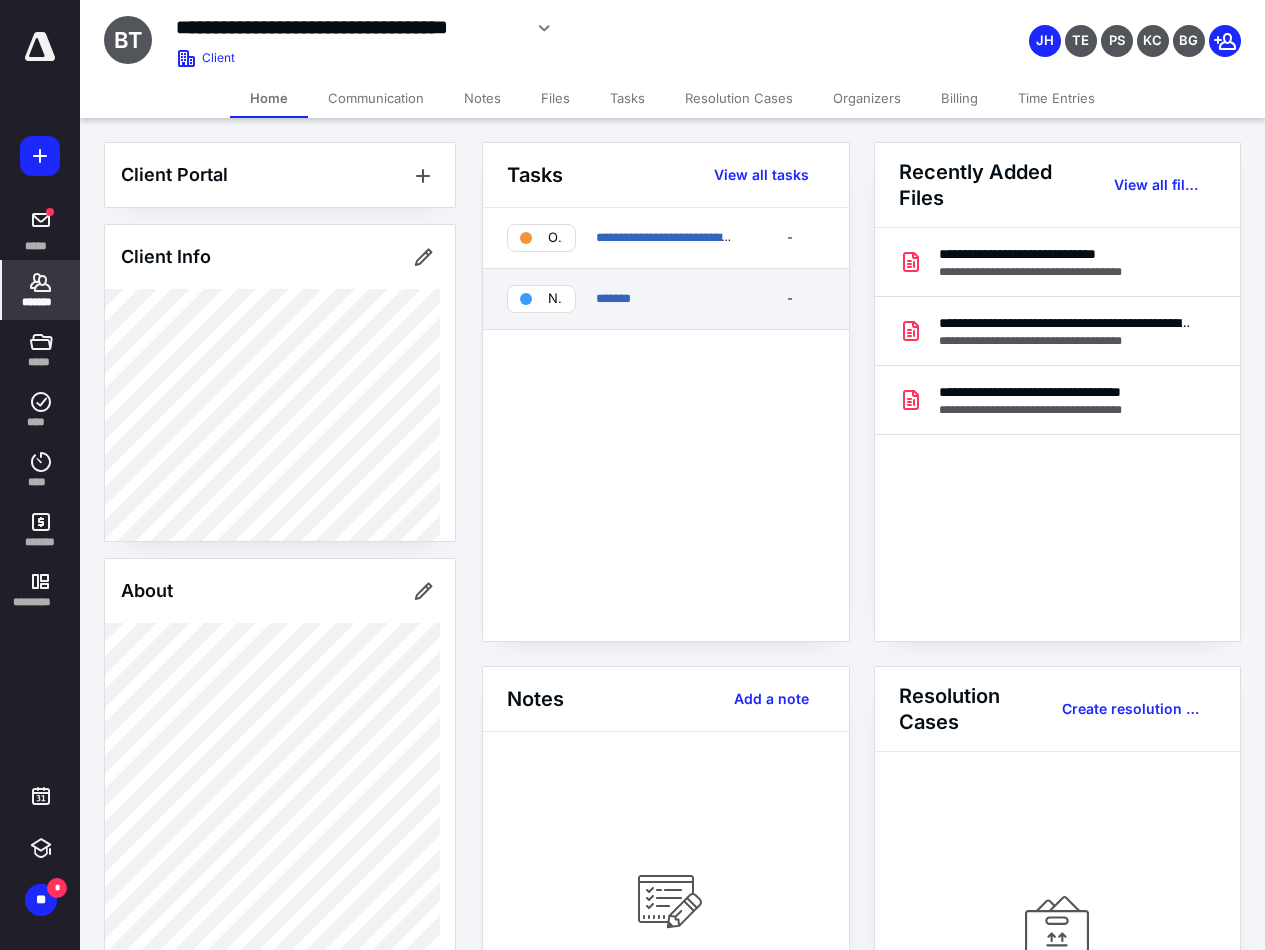 click at bounding box center (526, 299) 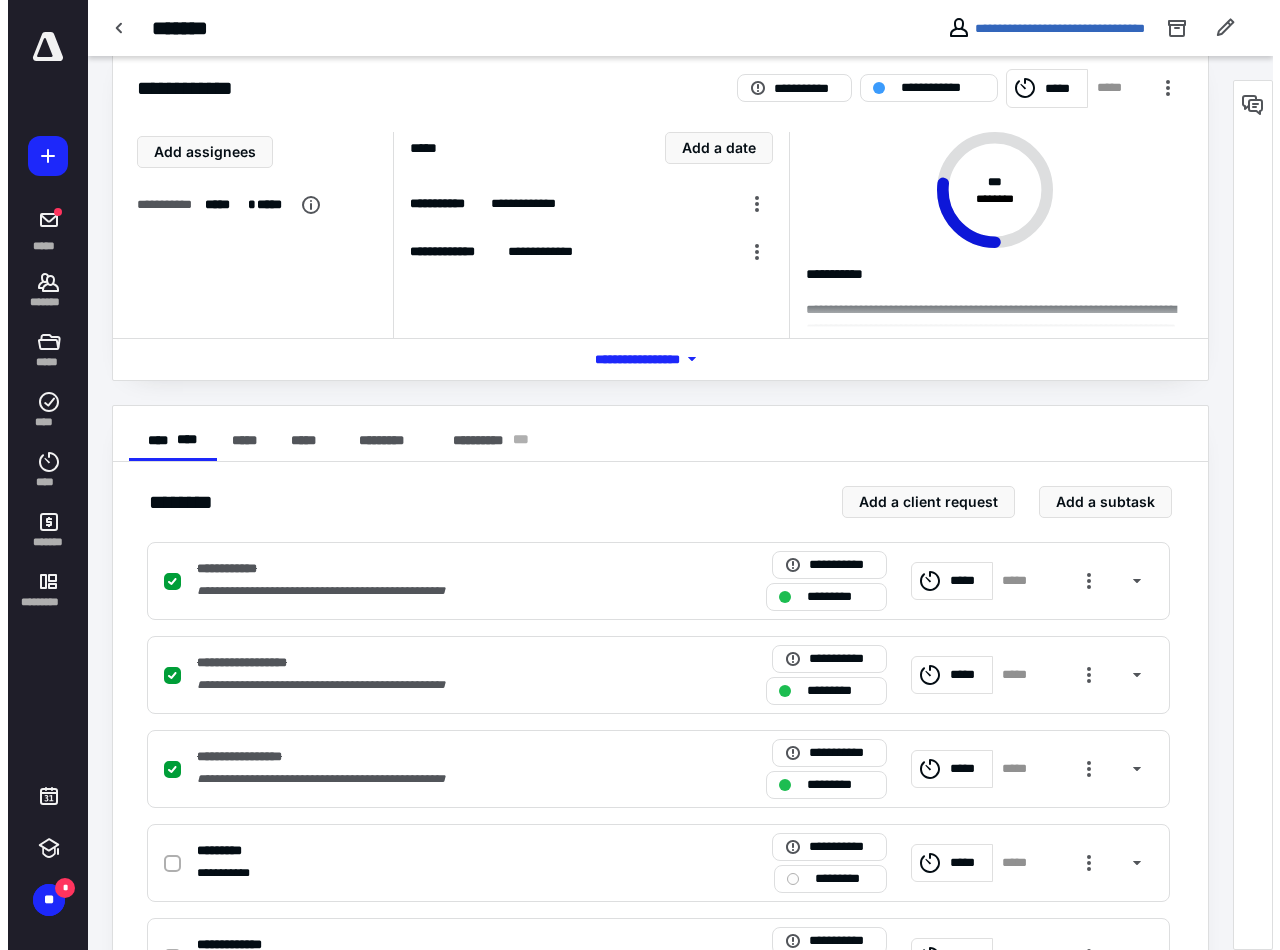 scroll, scrollTop: 0, scrollLeft: 0, axis: both 